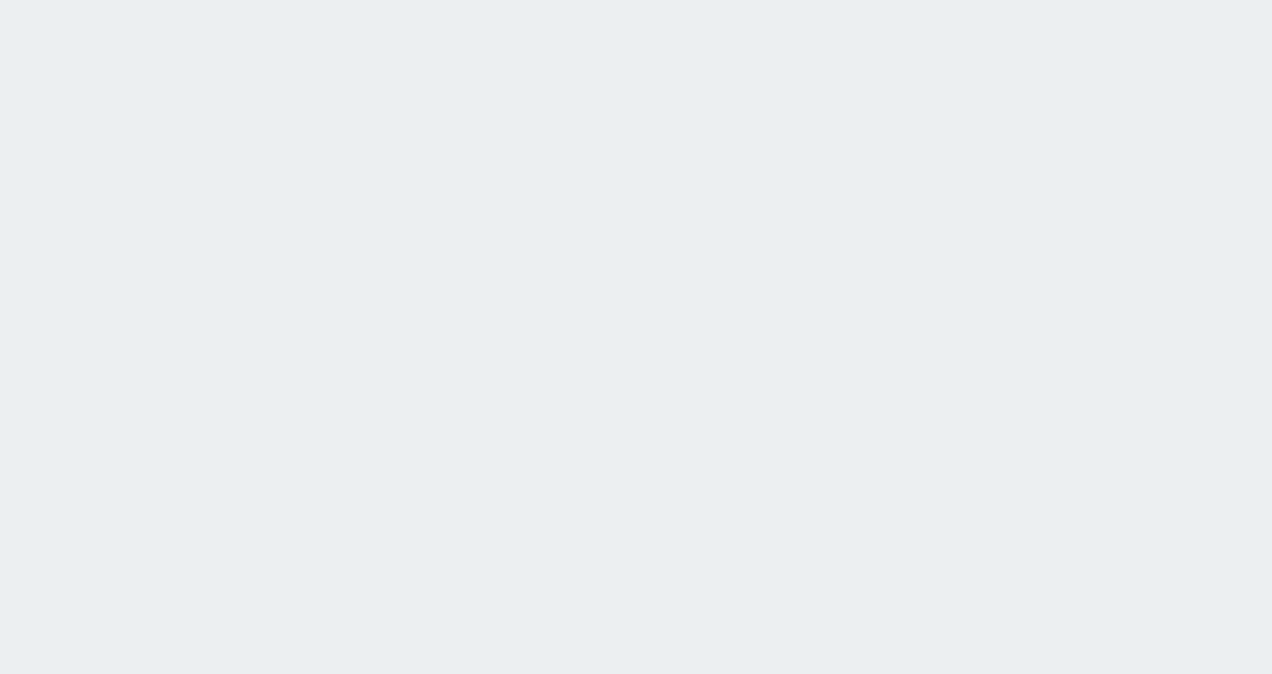 scroll, scrollTop: 0, scrollLeft: 0, axis: both 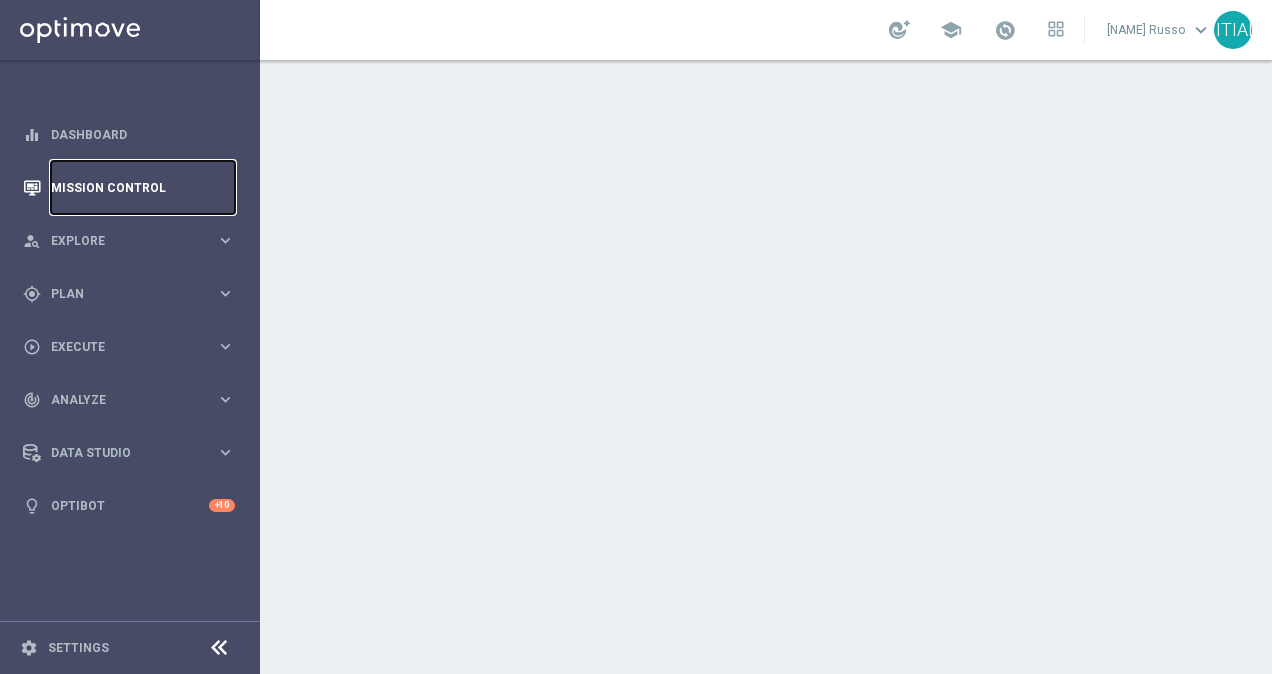 click on "Mission Control" at bounding box center (143, 187) 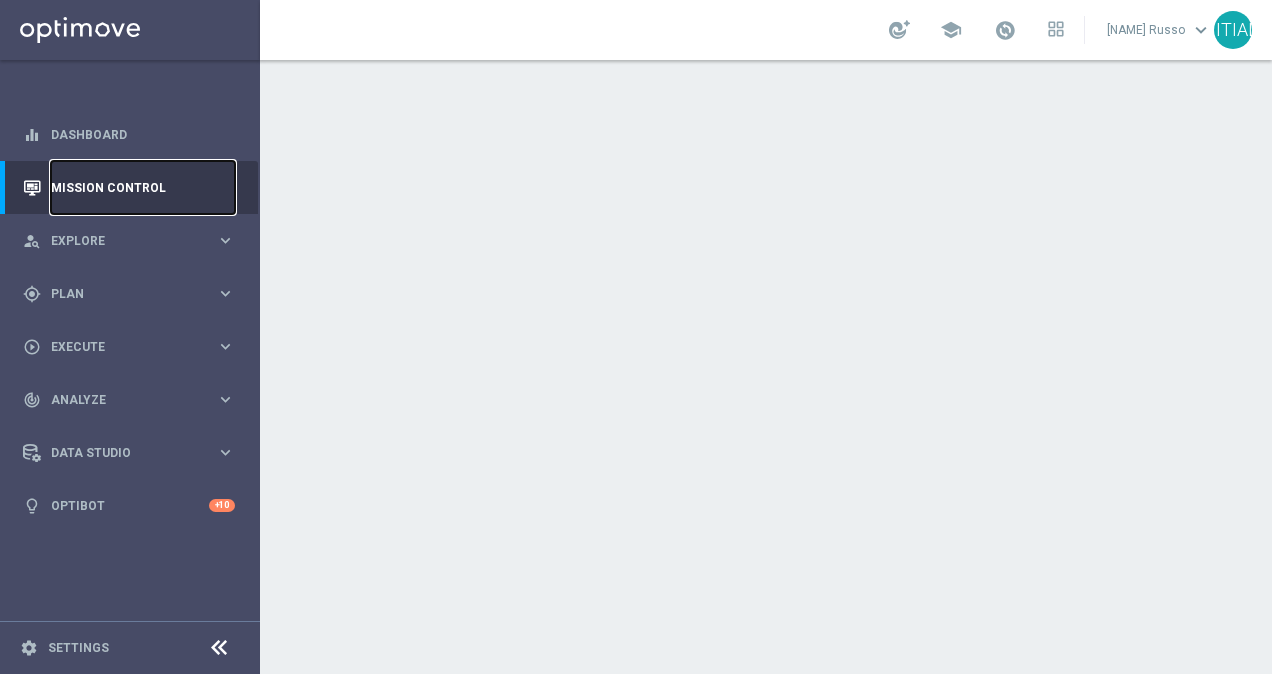 click on "Mission Control" at bounding box center [143, 187] 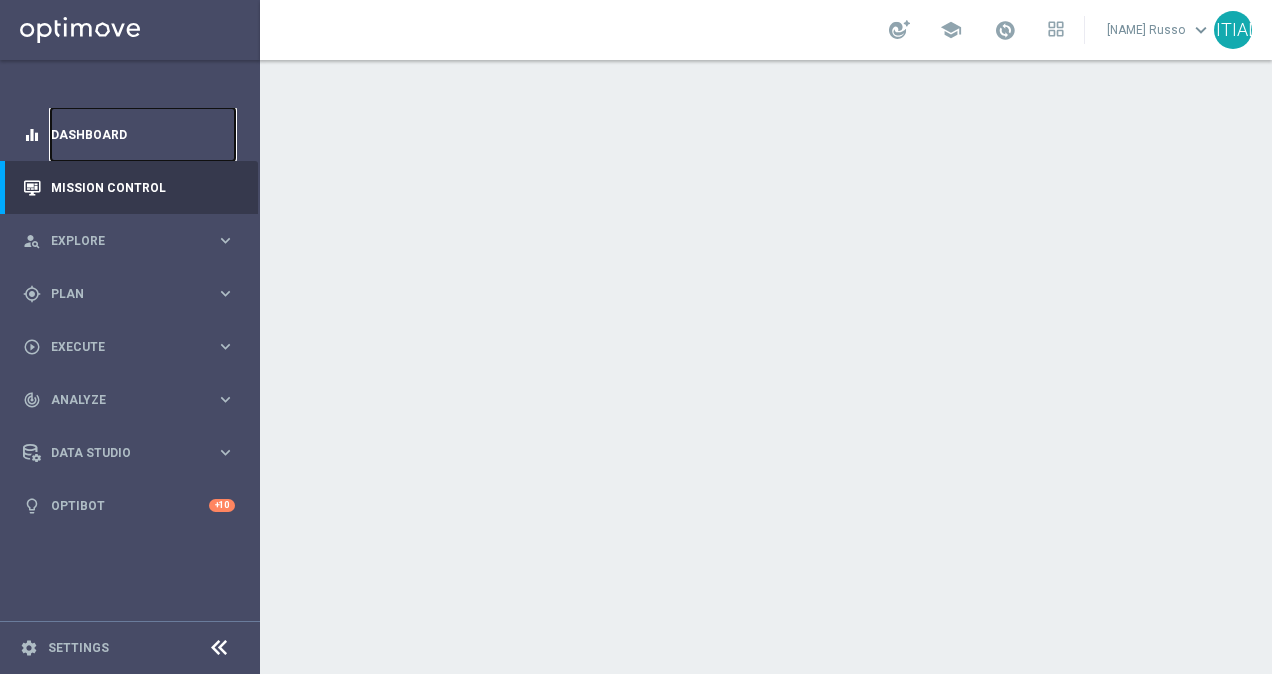 click on "Dashboard" at bounding box center [143, 134] 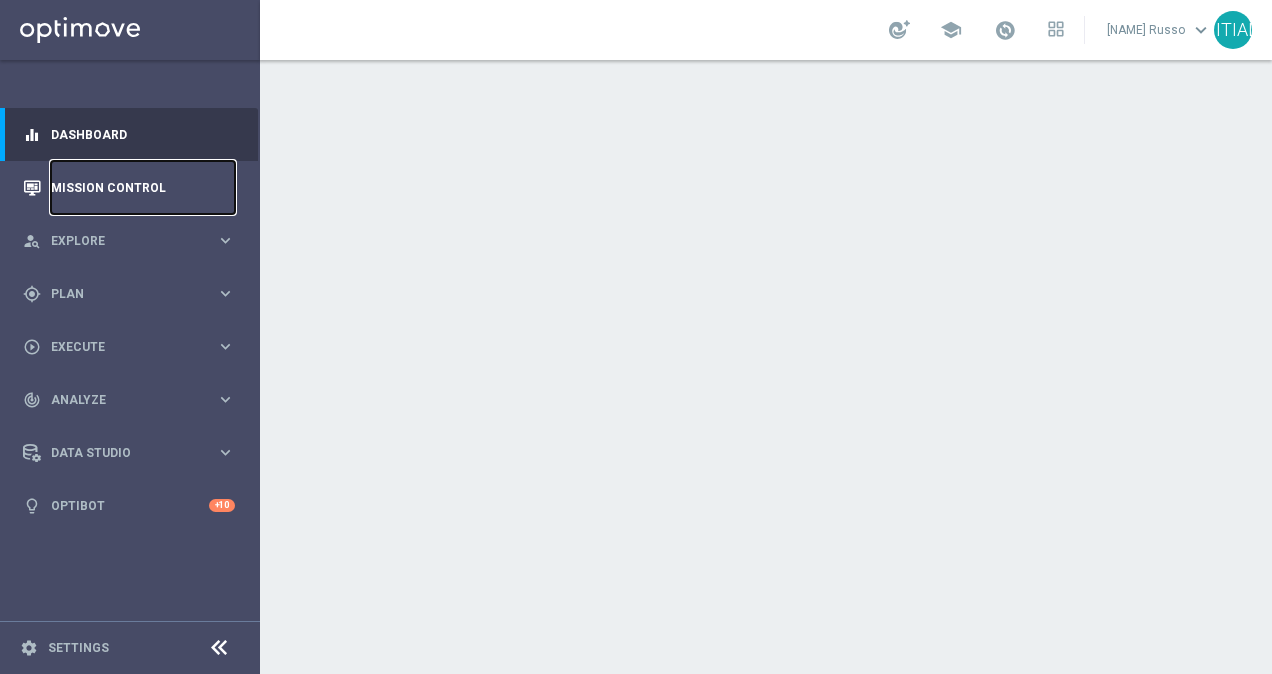 click on "Mission Control" at bounding box center (143, 187) 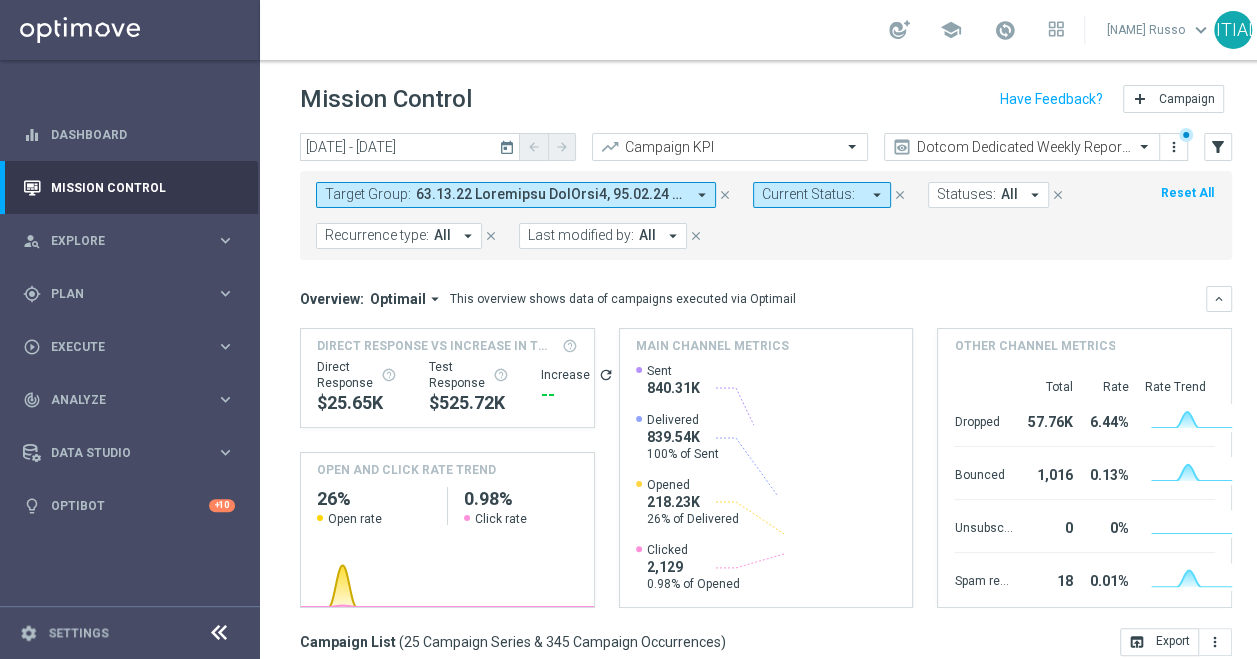 click at bounding box center (550, 194) 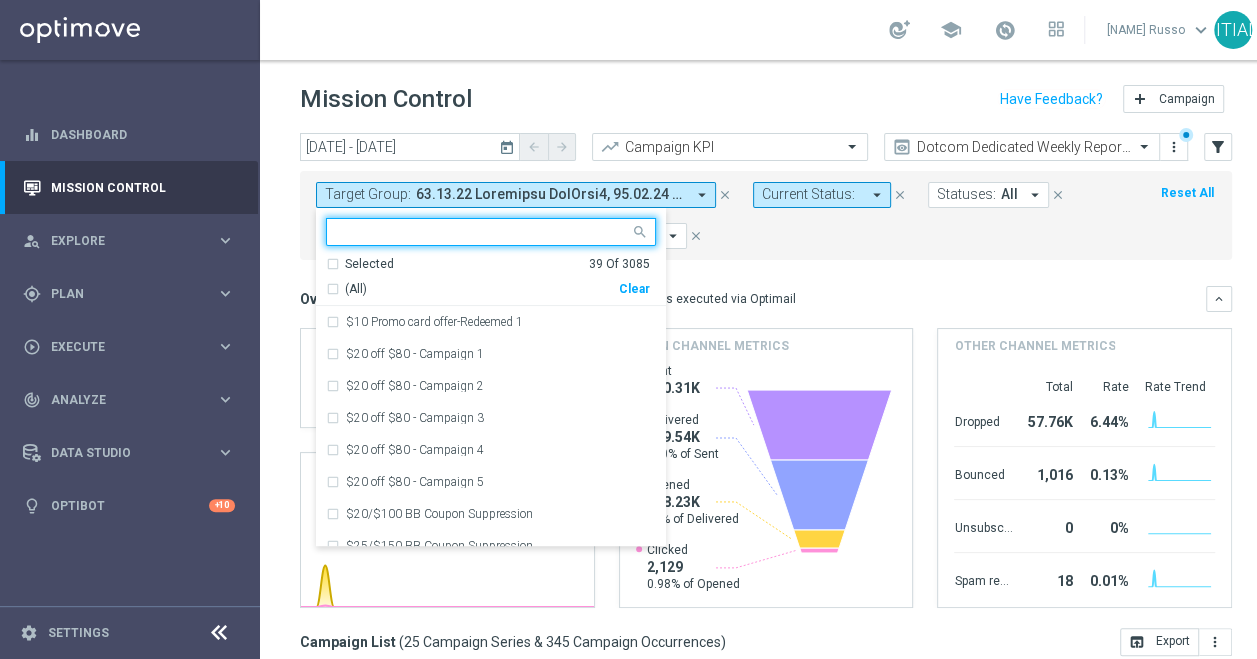 click on "Clear" at bounding box center (0, 0) 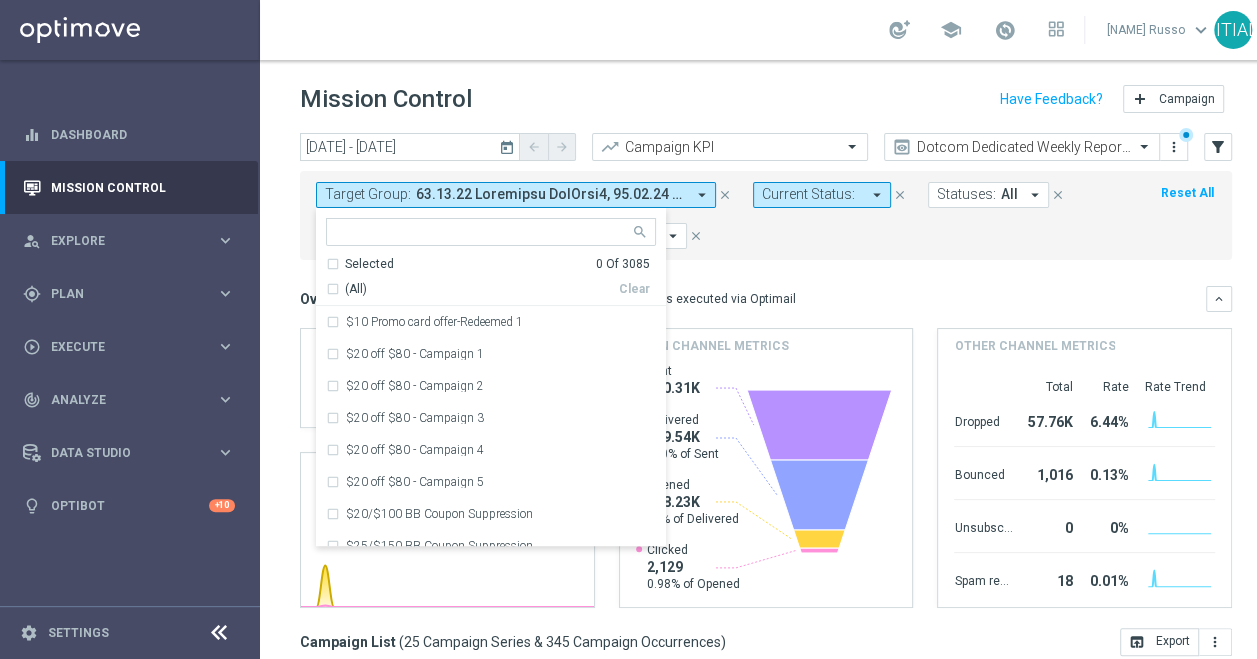 click at bounding box center (482, 234) 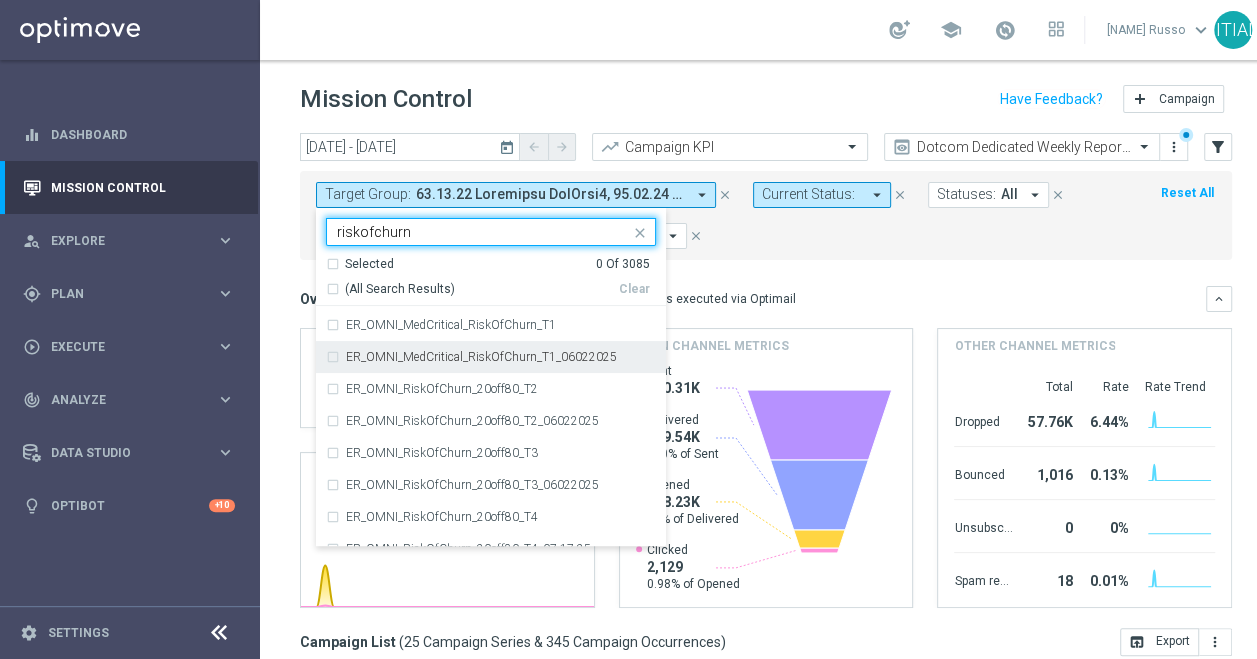 scroll, scrollTop: 496, scrollLeft: 0, axis: vertical 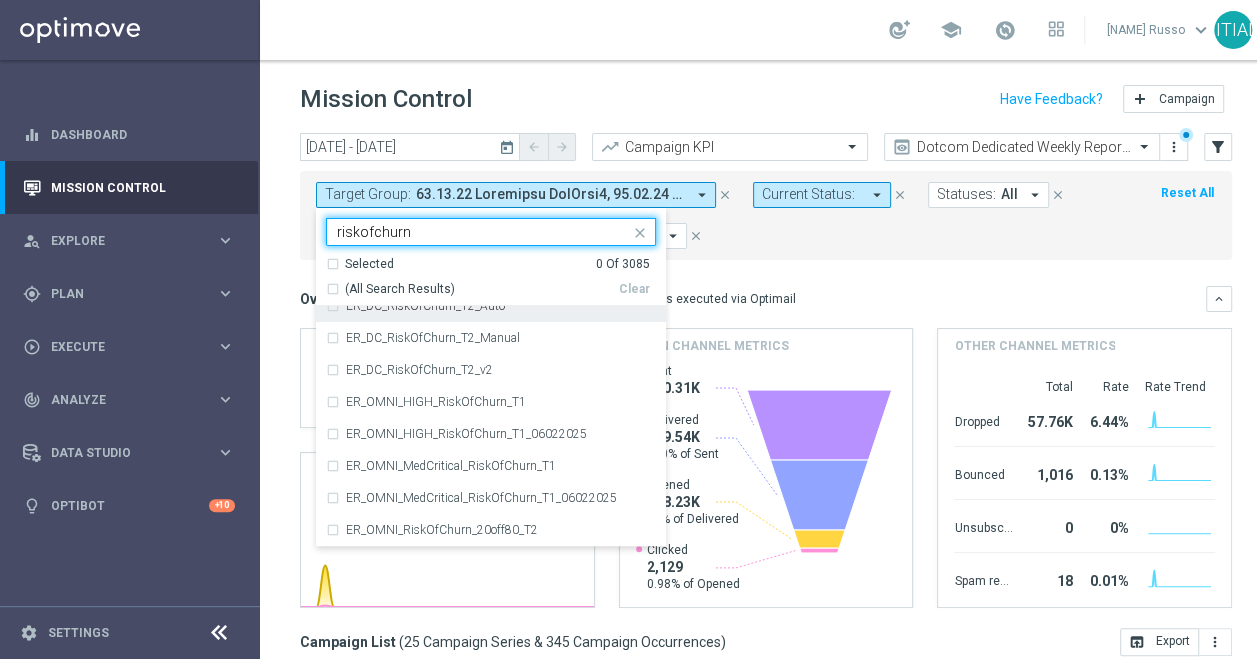 type on "riskofchurn" 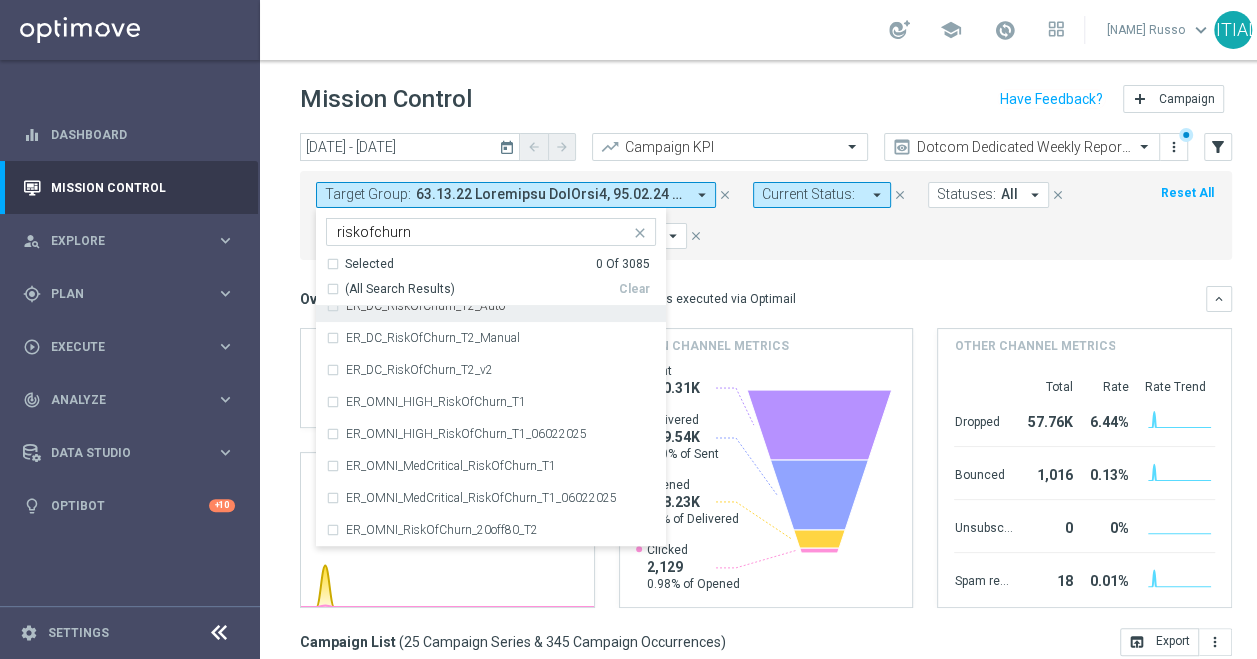 click on "Selected" at bounding box center (369, 264) 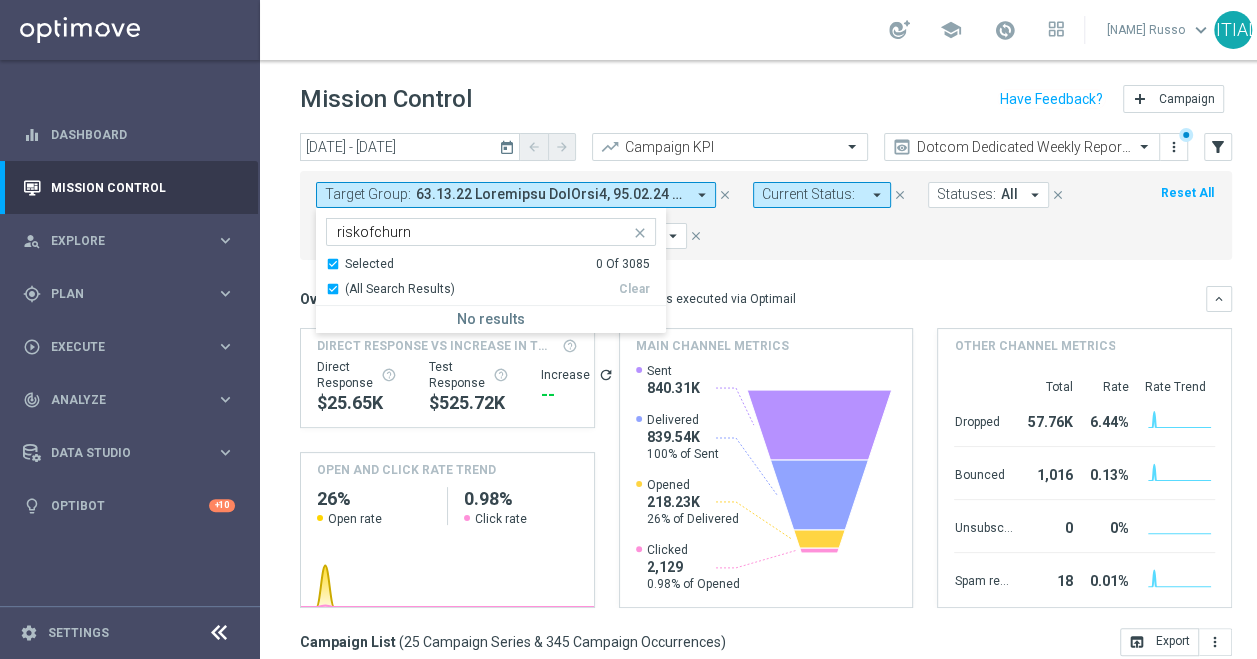 scroll, scrollTop: 0, scrollLeft: 0, axis: both 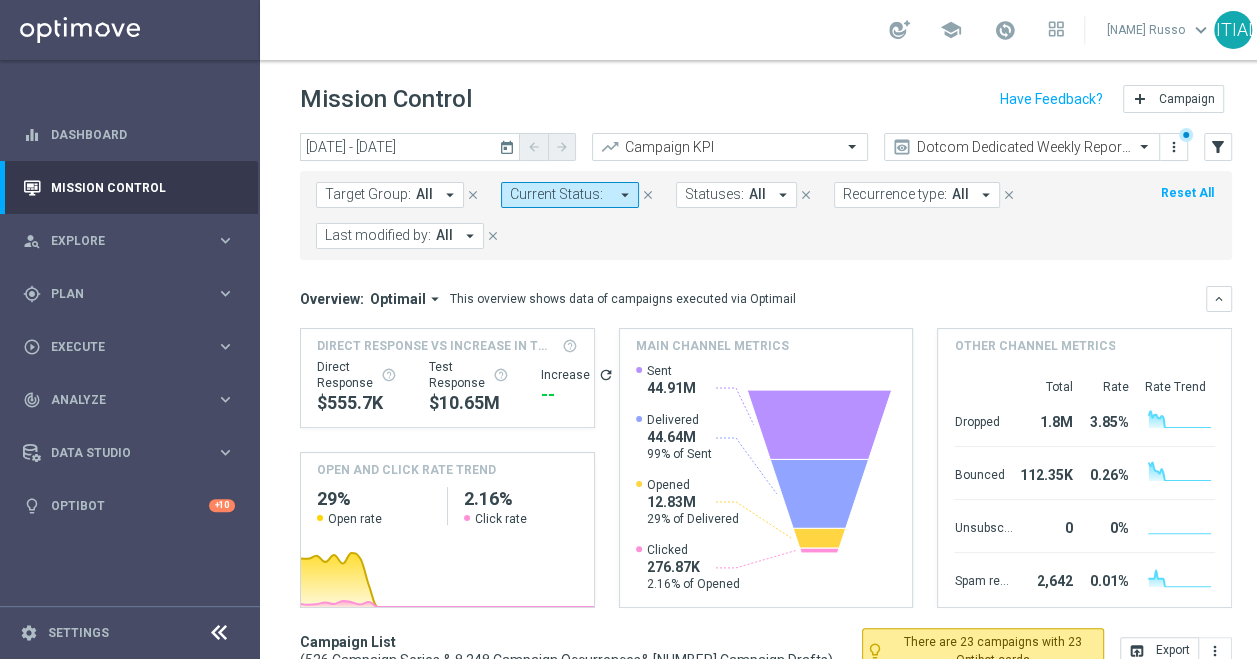 click on "Target Group:
All
arrow_drop_down" at bounding box center [390, 195] 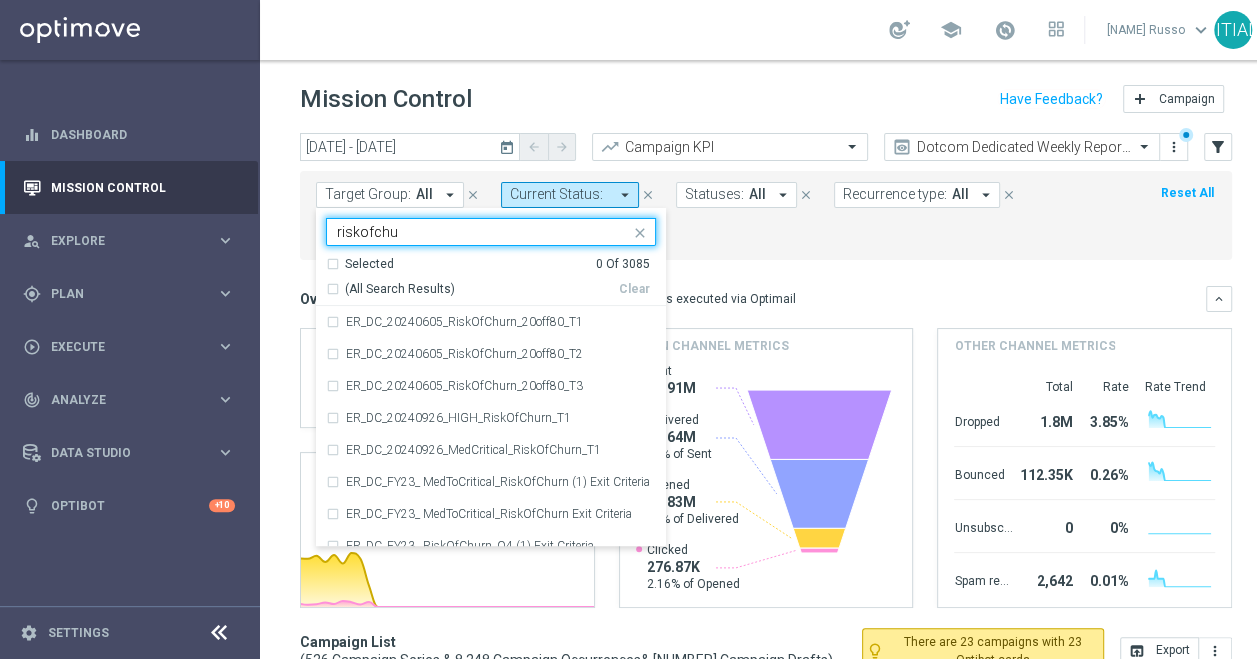 click on "(All Search Results)" at bounding box center (400, 289) 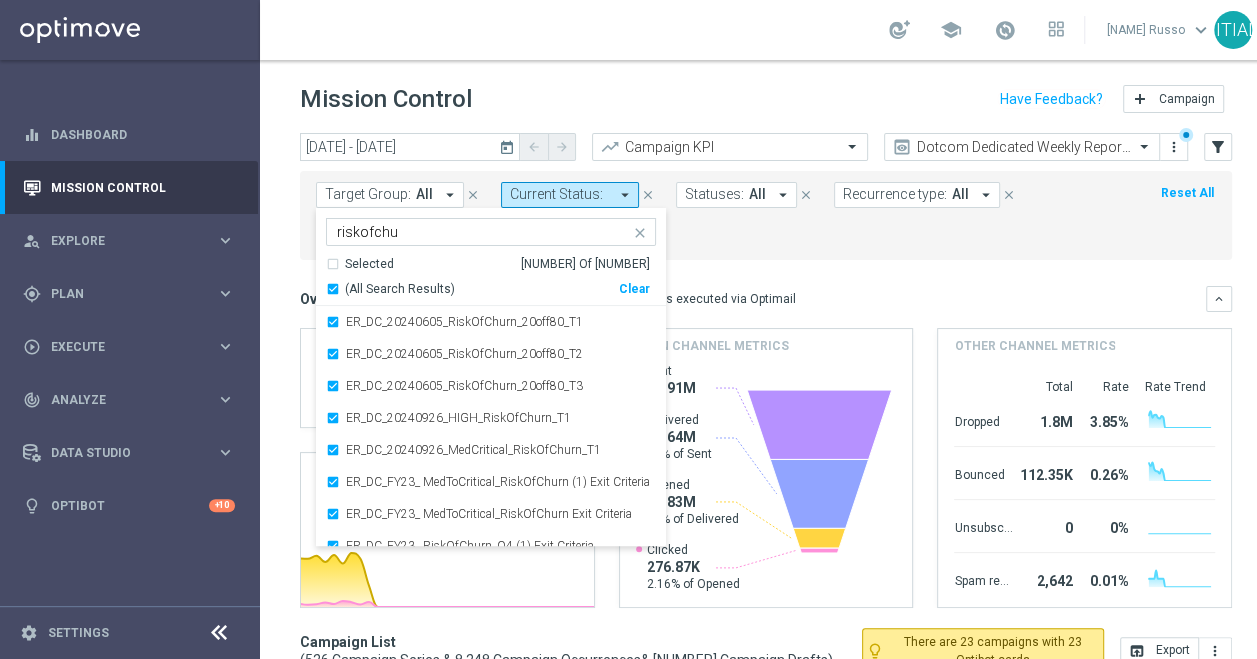 click on "Overview:
Optimail
arrow_drop_down
This overview shows data of campaigns executed via Optimail
keyboard_arrow_down
Direct Response VS Increase In Total Mid Shipment Dotcom Transaction Amount
Direct Response
$[AMOUNT]
Test Response
refresh" 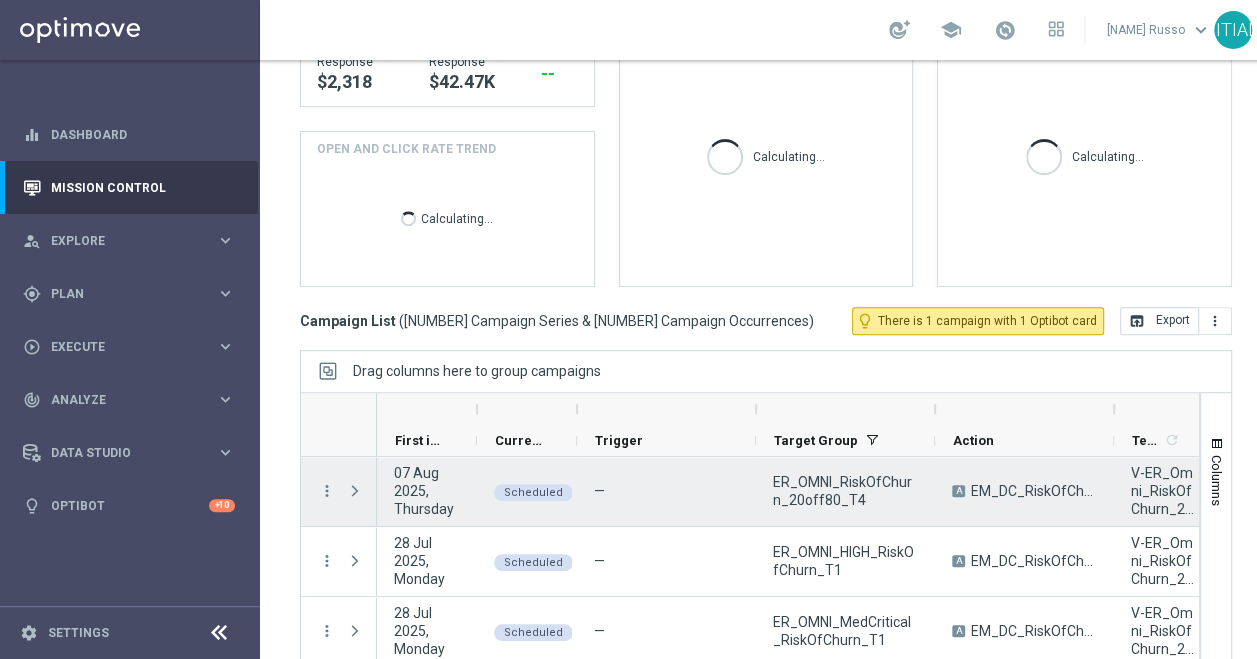 scroll, scrollTop: 334, scrollLeft: 0, axis: vertical 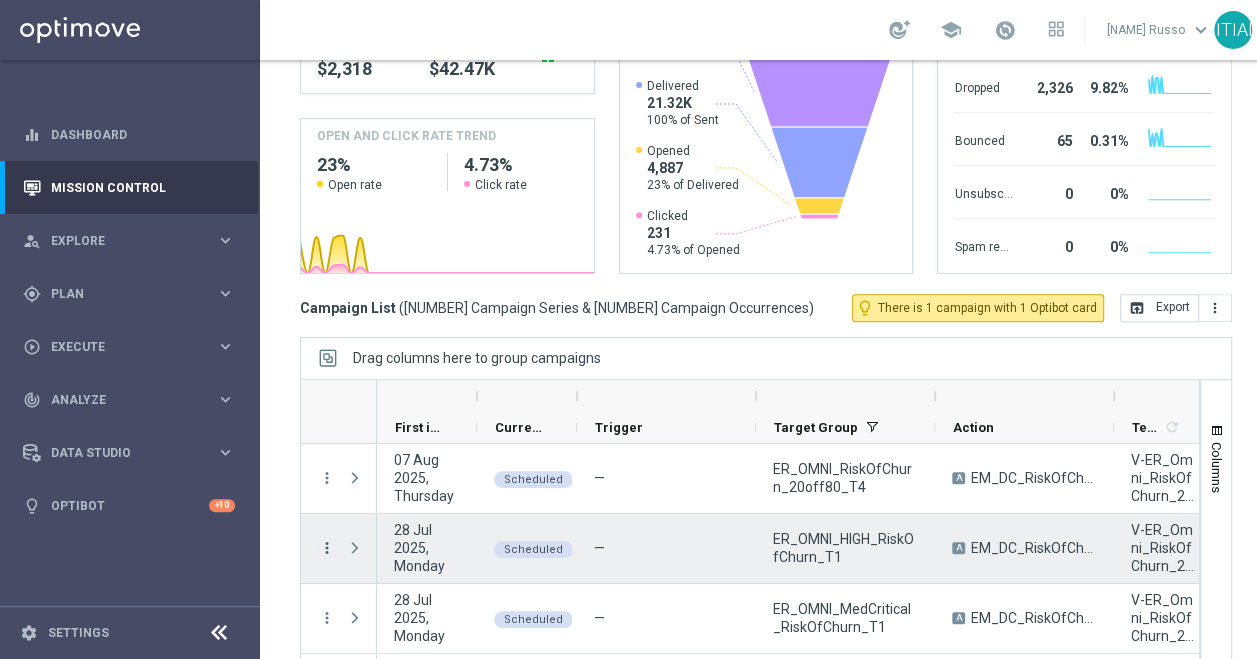 click on "more_vert" at bounding box center [327, 548] 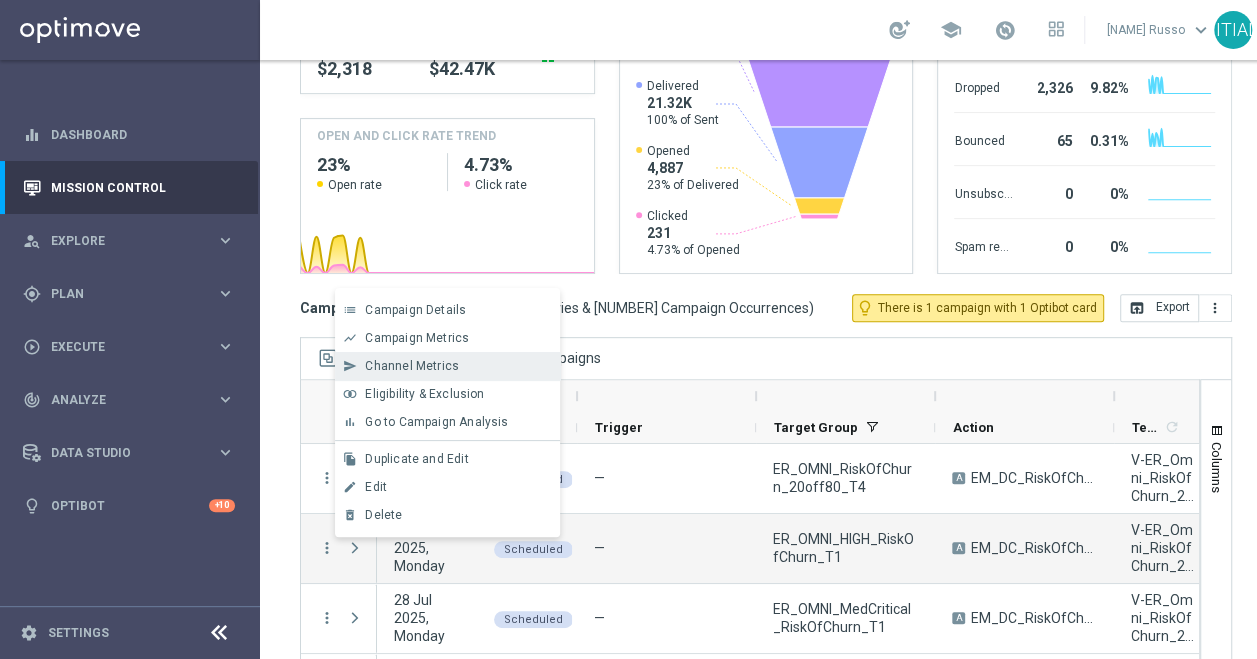 click on "Channel Metrics" at bounding box center [412, 366] 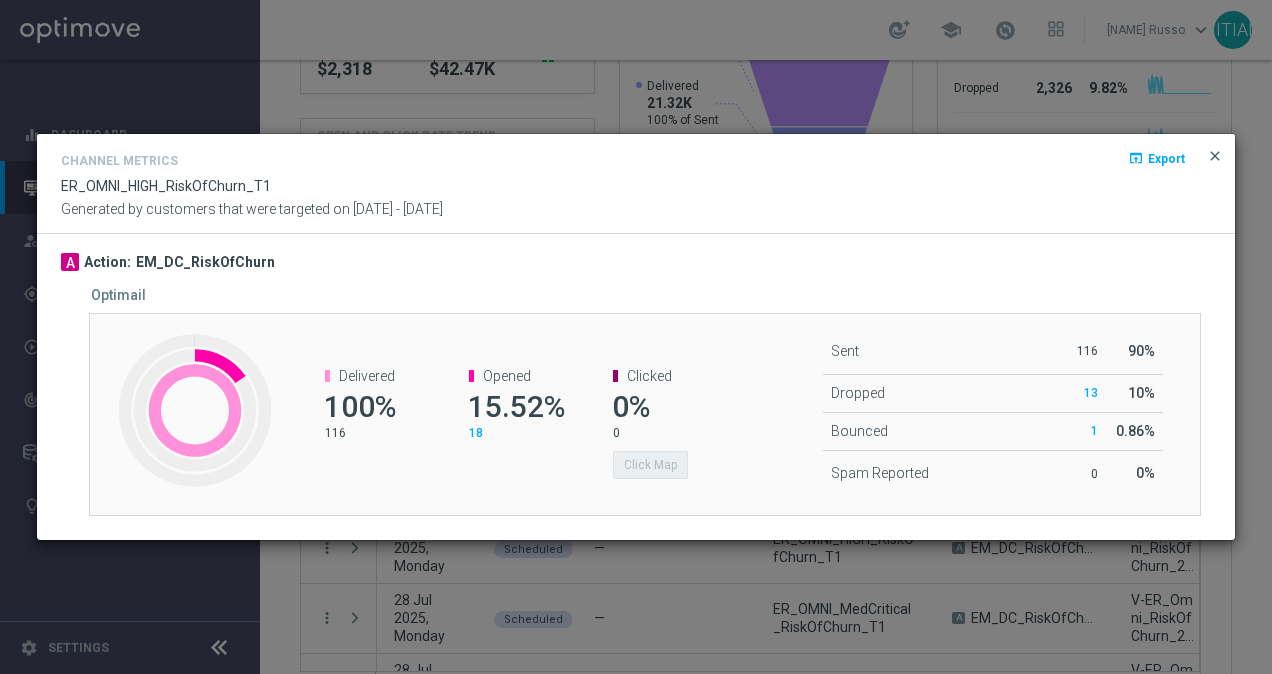 click on "close" 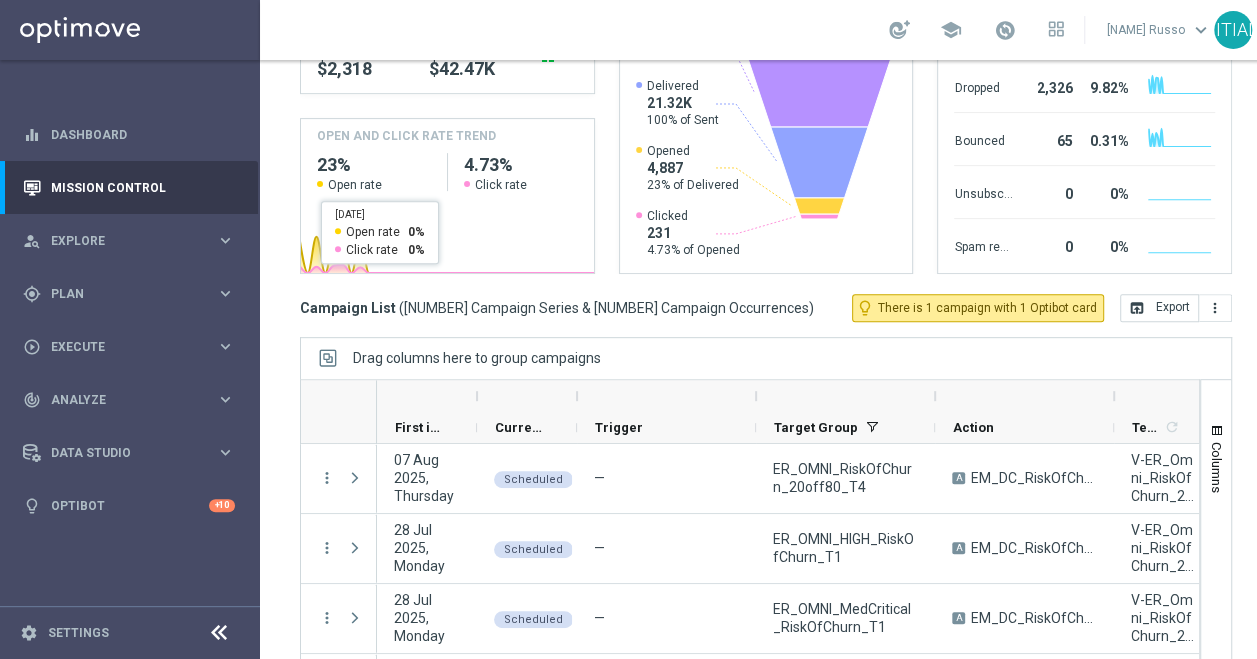 click on "today
28 Jul 2025 - 31 Aug 2025
arrow_back
arrow_forward
Campaign KPI  trending_up
Dotcom Dedicated Weekly Reporting  preview
more_vert
filter_alt
Target Group:
arrow_drop_down
close
Current Status:
arrow_drop_down
close
Statuses:
All" 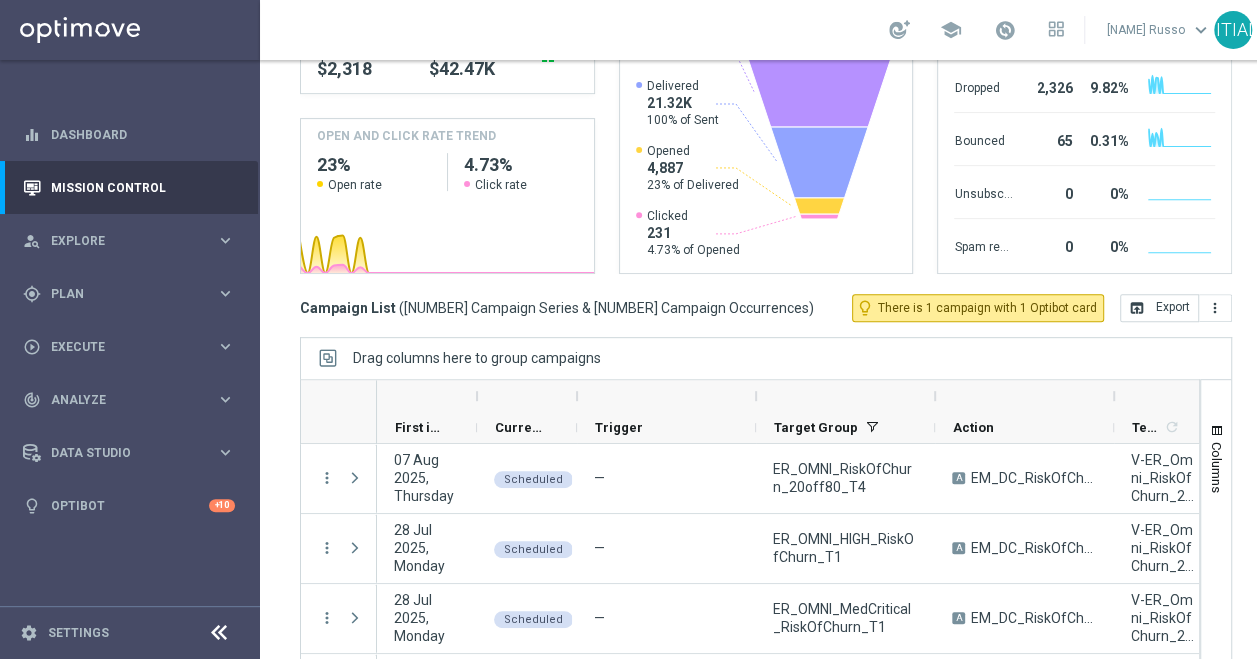 click on "school
[NAME] Russo keyboard_arrow_down
[INITIALS]" at bounding box center [766, 30] 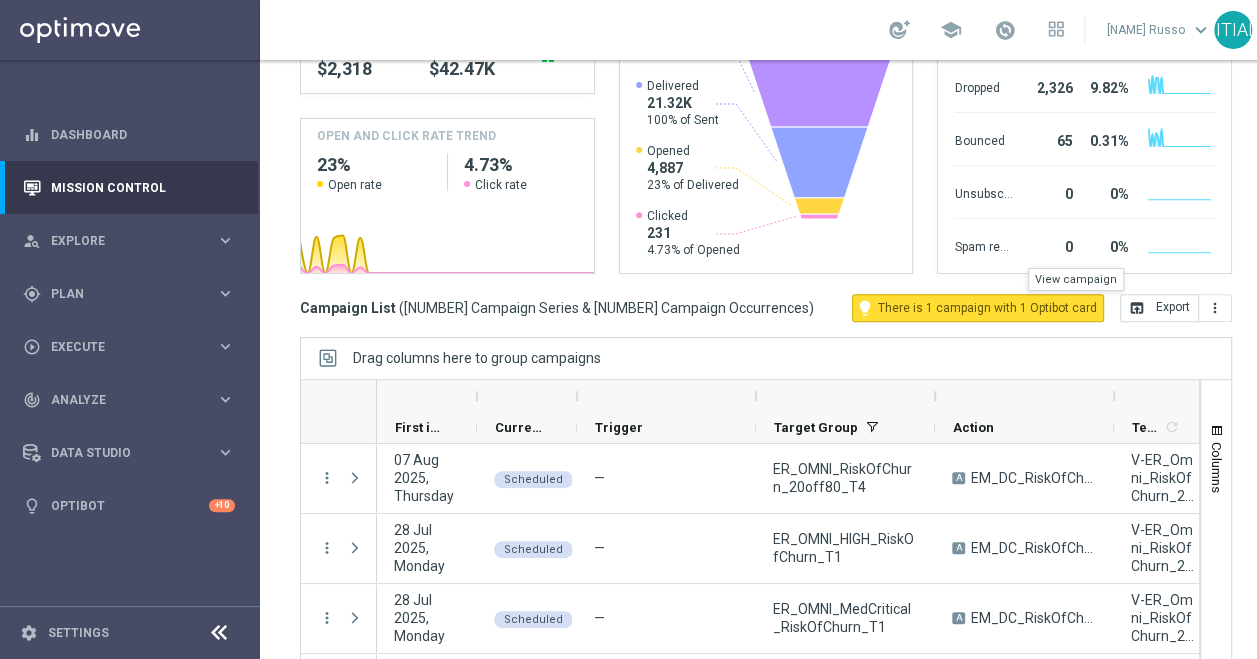 click on "There is 1 campaign with 1 Optibot card" 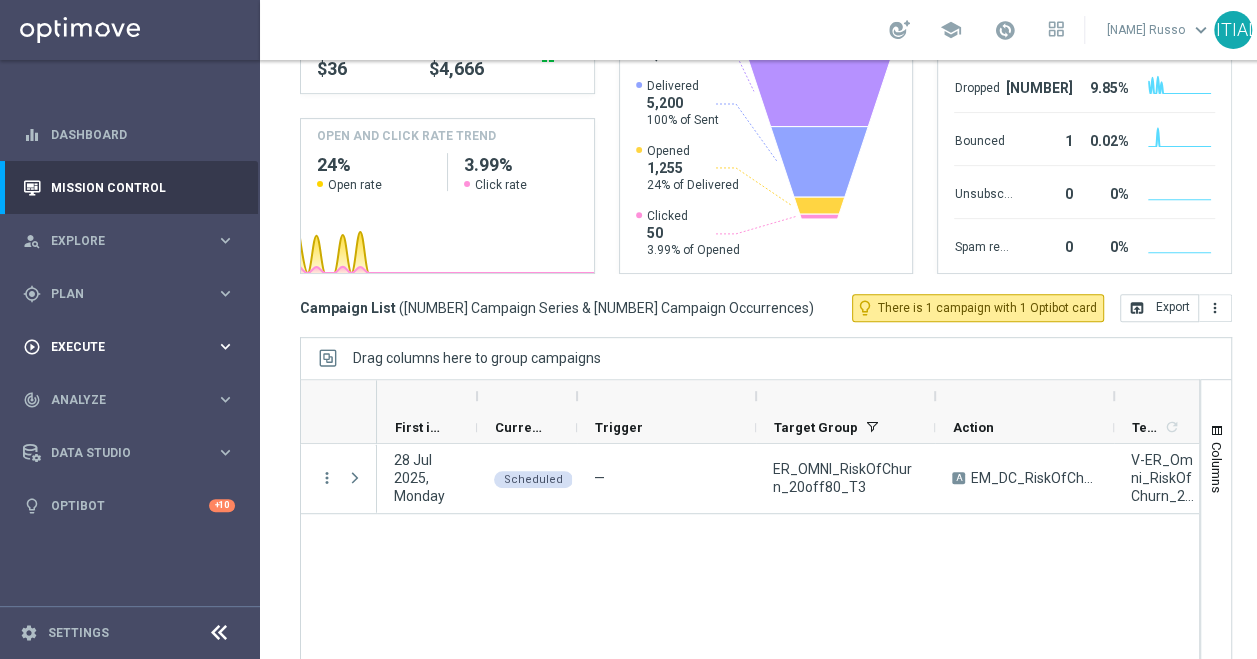 scroll, scrollTop: 15, scrollLeft: 0, axis: vertical 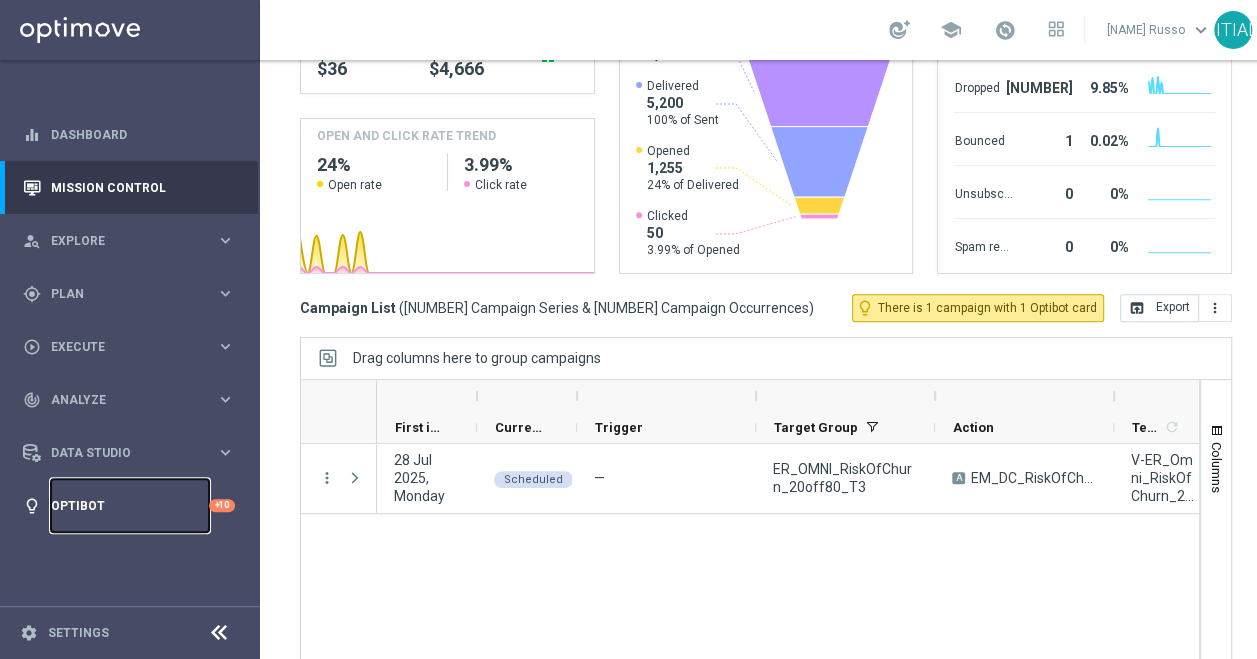 click on "Optibot" at bounding box center [130, 505] 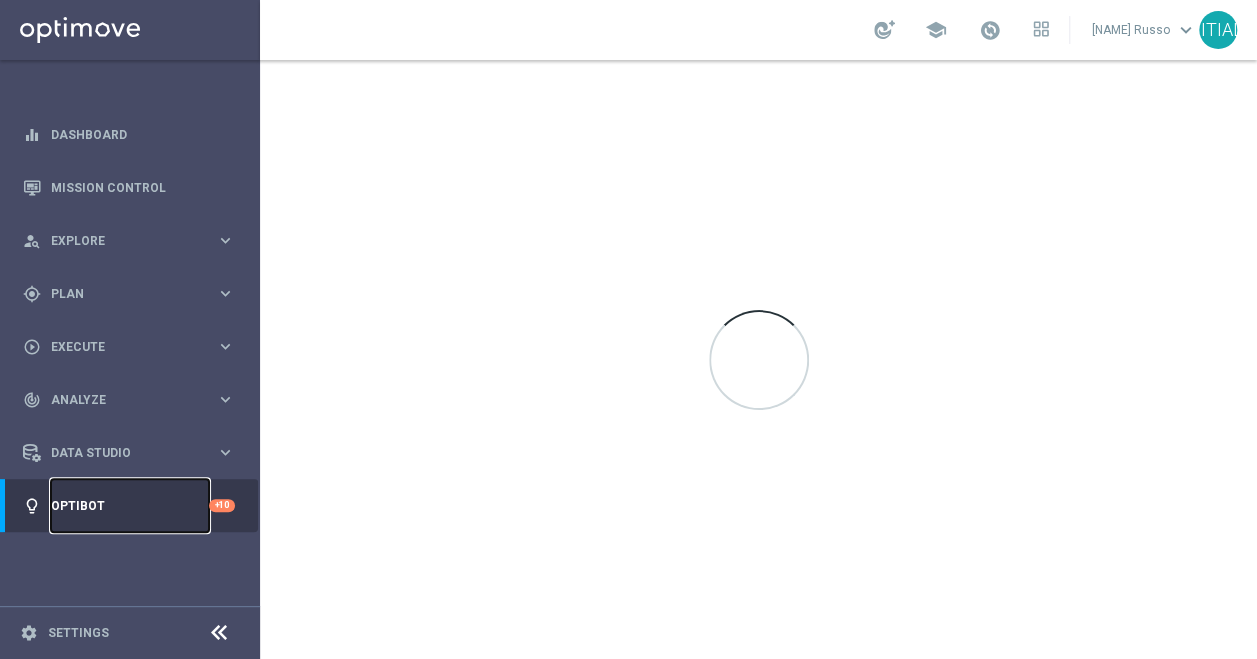 scroll, scrollTop: 0, scrollLeft: 0, axis: both 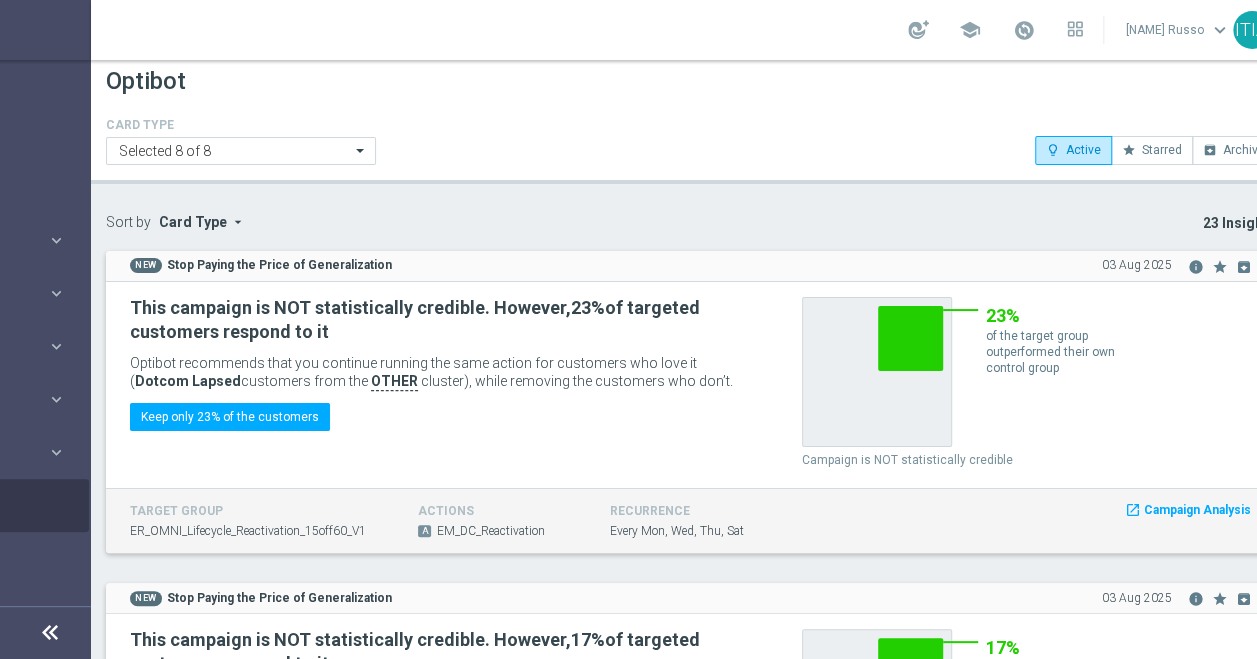 click on "CARD TYPE
Selected 8 of 8
lightbulb_outline
Active
star
Starred
archive
Archive" 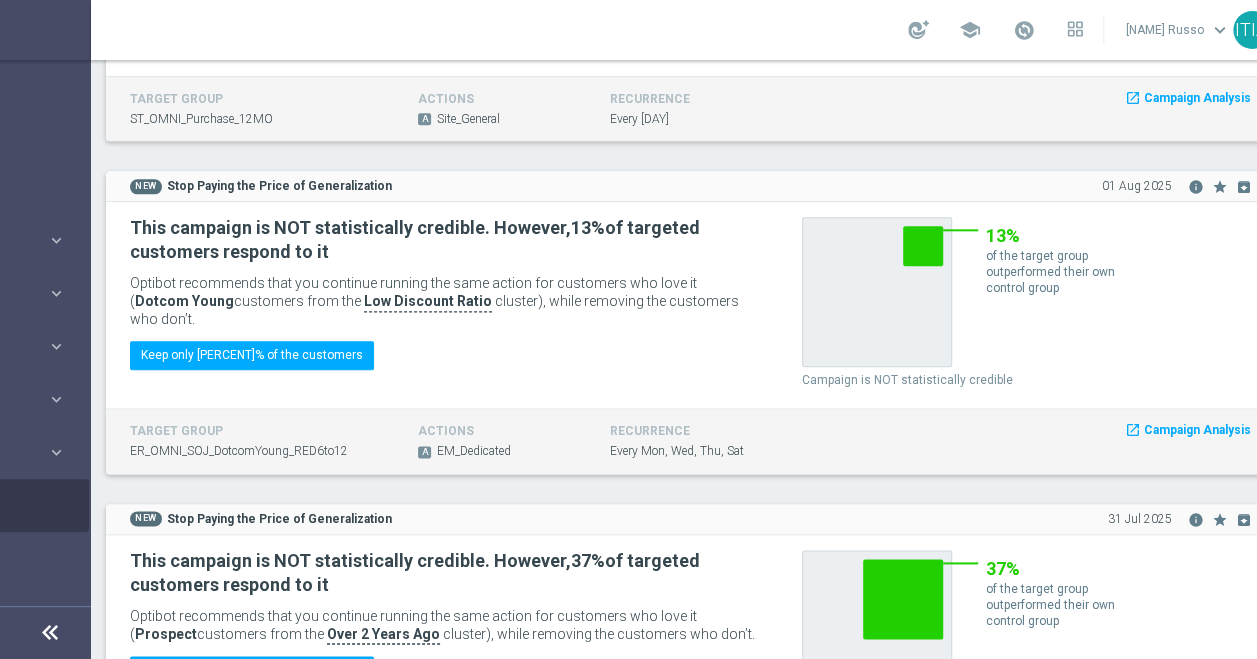scroll, scrollTop: 1092, scrollLeft: 0, axis: vertical 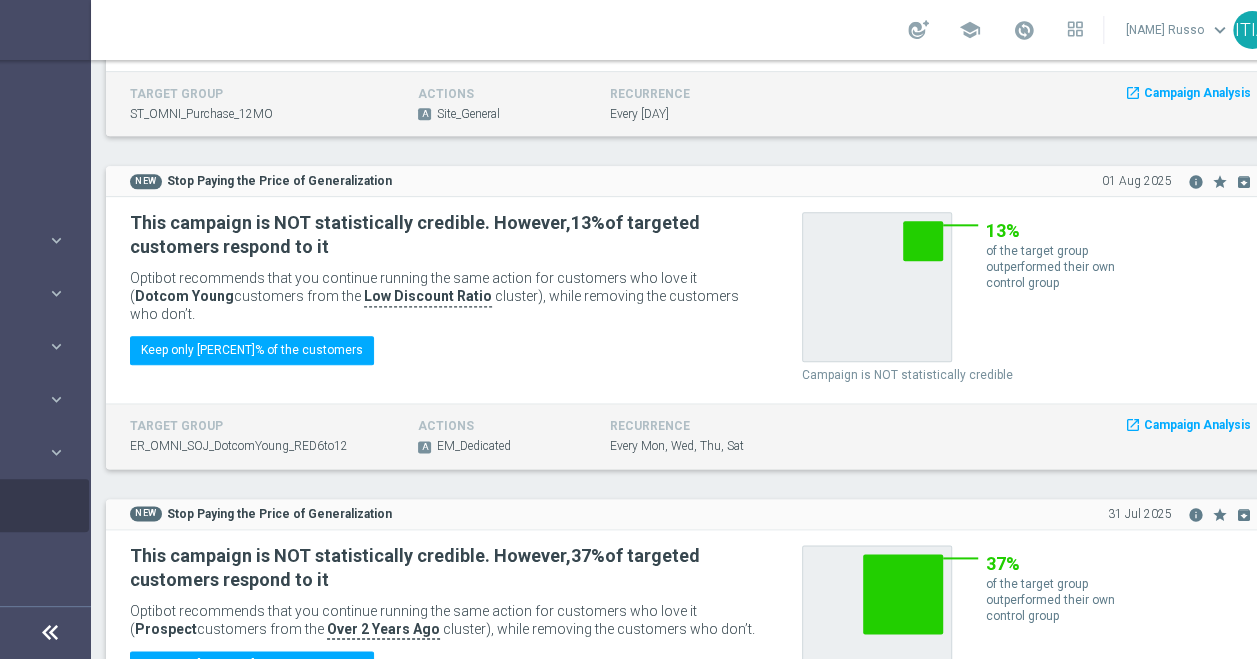 click at bounding box center (50, 633) 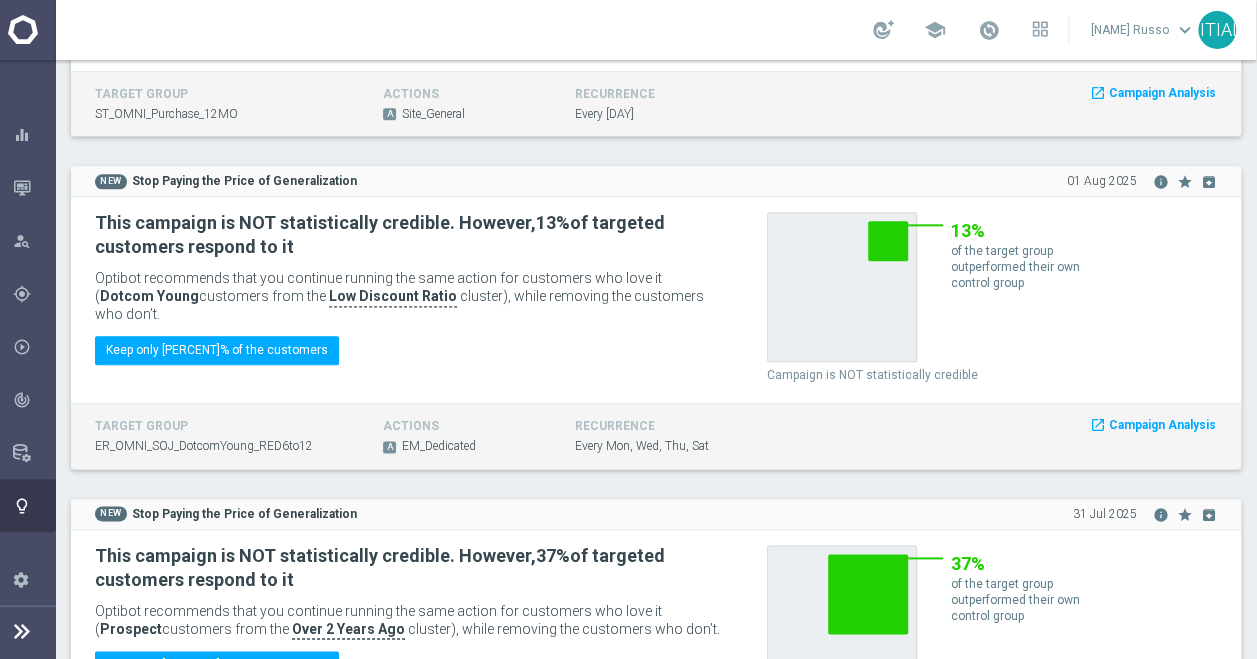 scroll, scrollTop: 15, scrollLeft: 24, axis: both 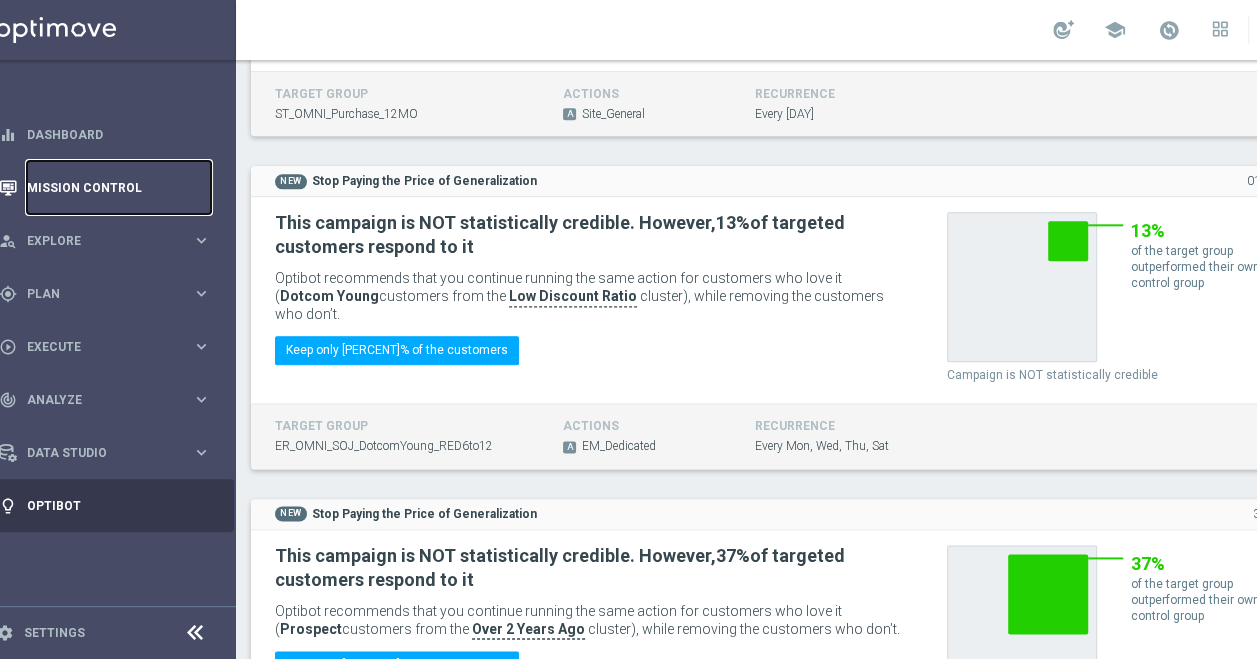 click on "Mission Control" at bounding box center [119, 187] 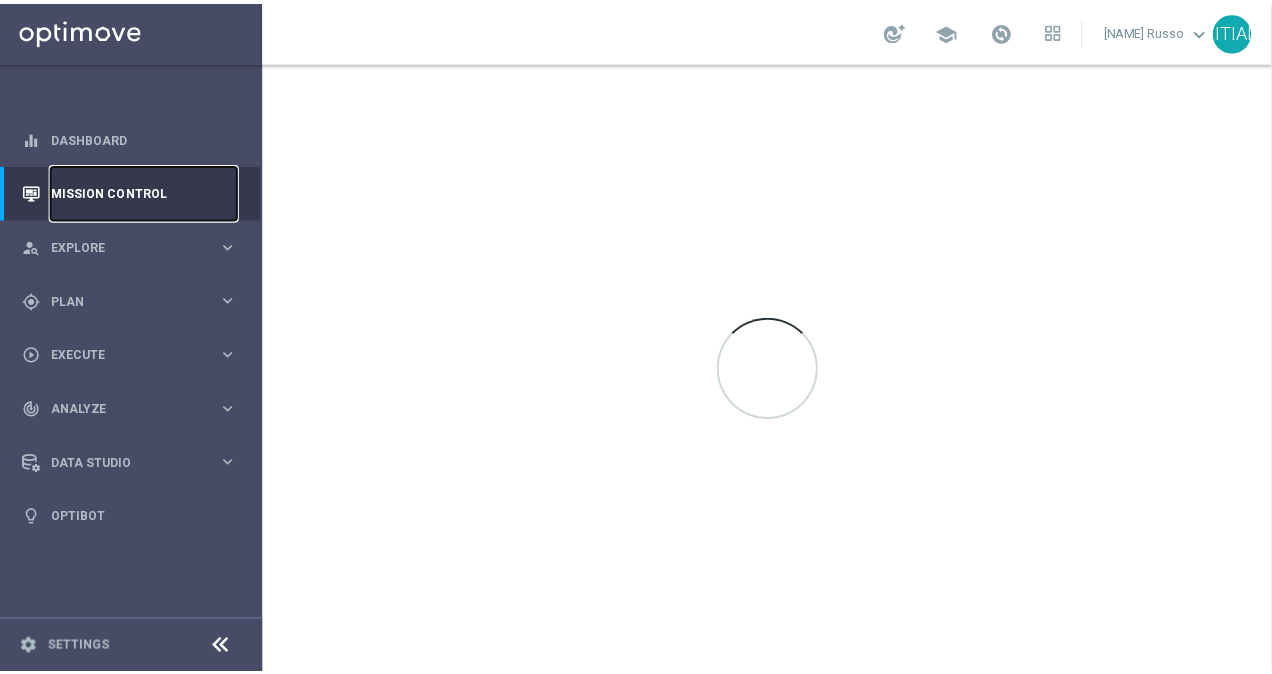 scroll, scrollTop: 0, scrollLeft: 0, axis: both 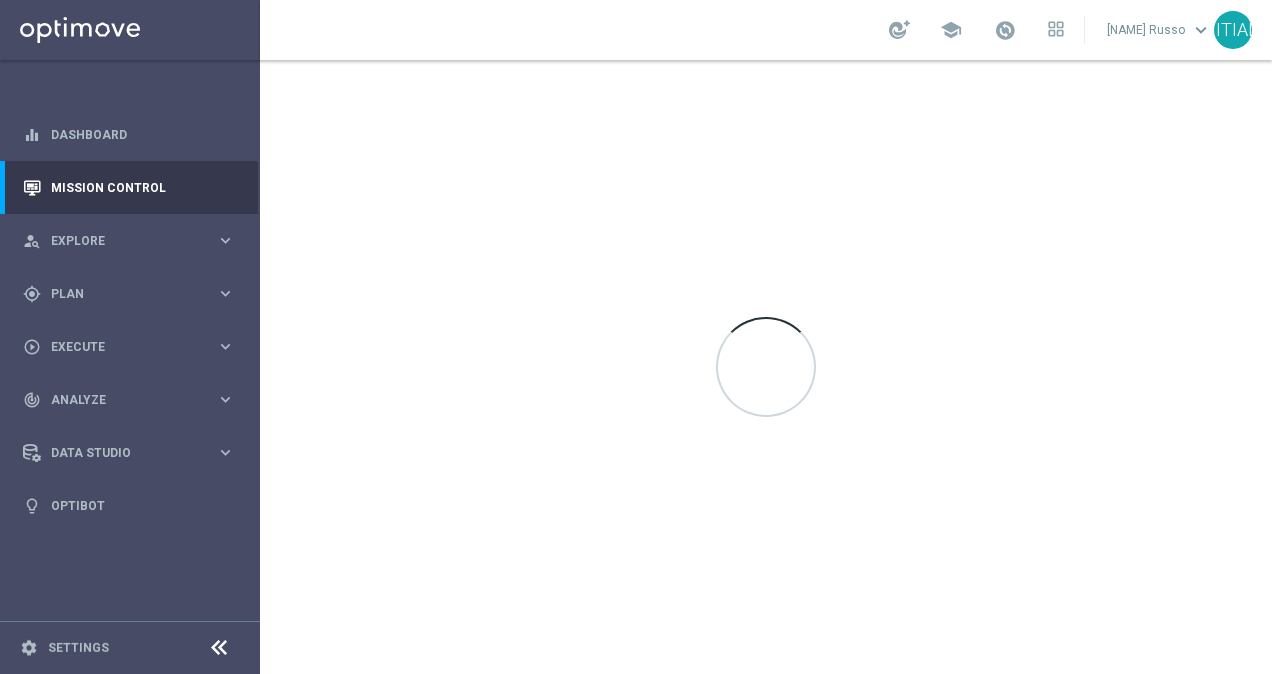 click at bounding box center [219, 648] 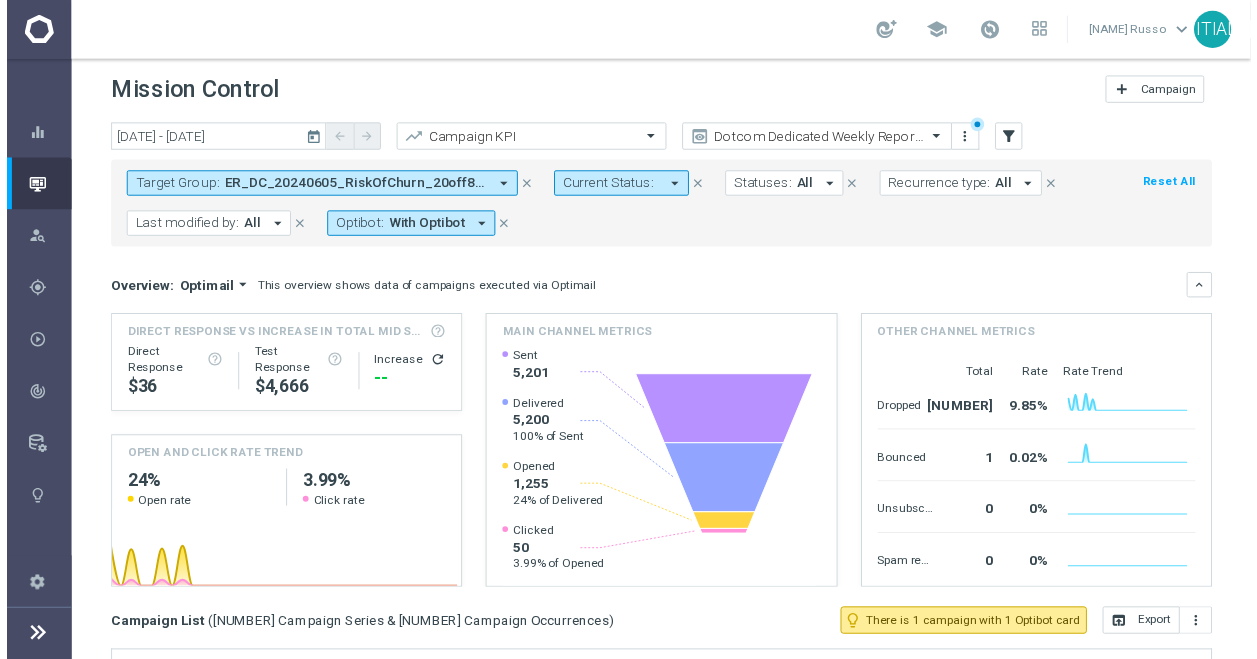 scroll, scrollTop: 0, scrollLeft: 0, axis: both 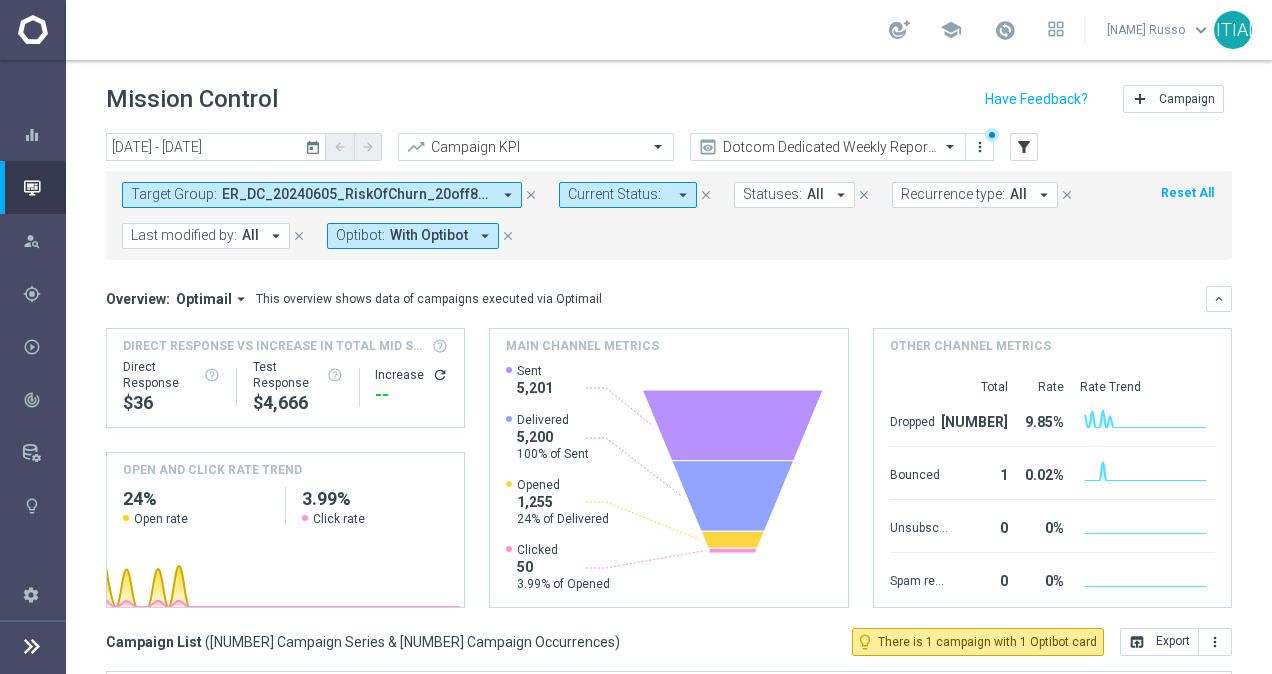 click on "close" 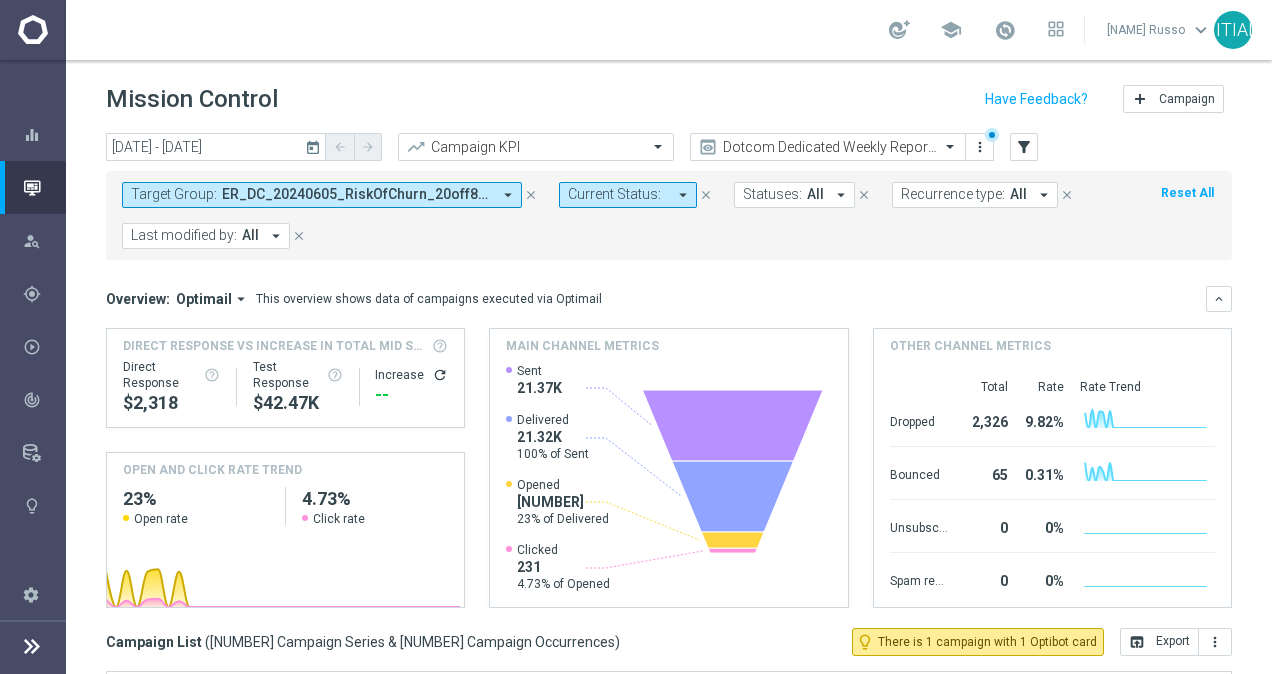 drag, startPoint x: 628, startPoint y: 290, endPoint x: 408, endPoint y: 242, distance: 225.17549 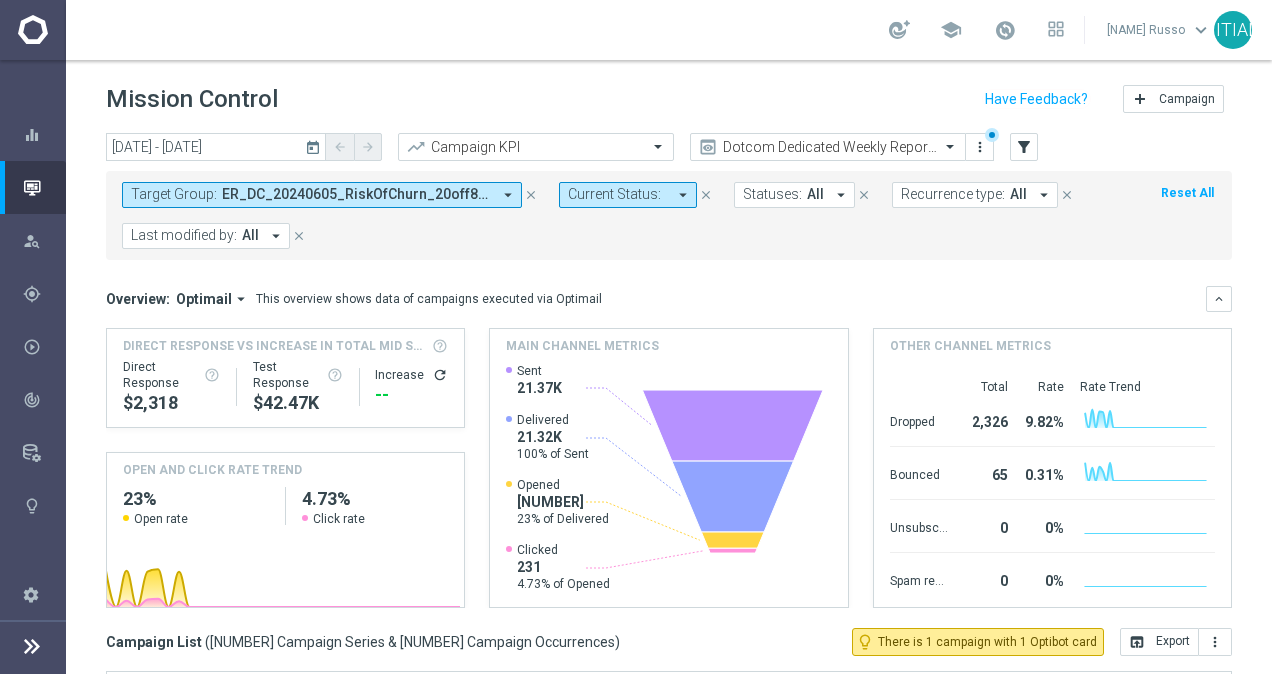 click on "Overview:
Optimail
arrow_drop_down
This overview shows data of campaigns executed via Optimail" 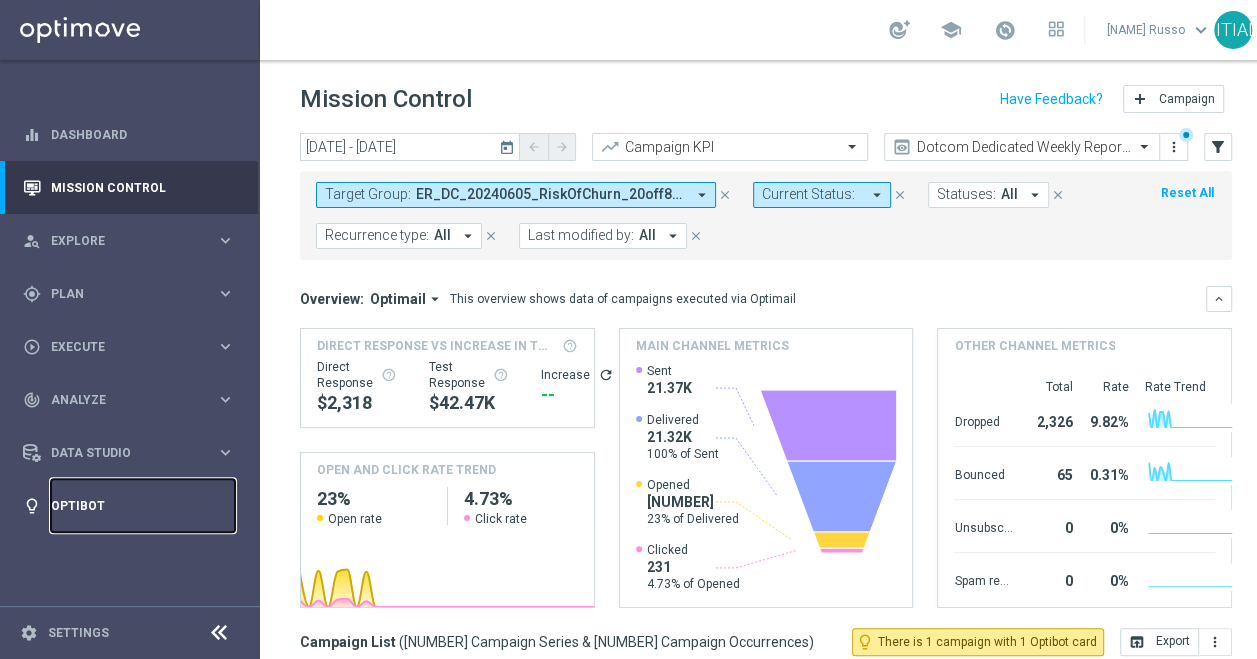 click on "Optibot" at bounding box center (143, 505) 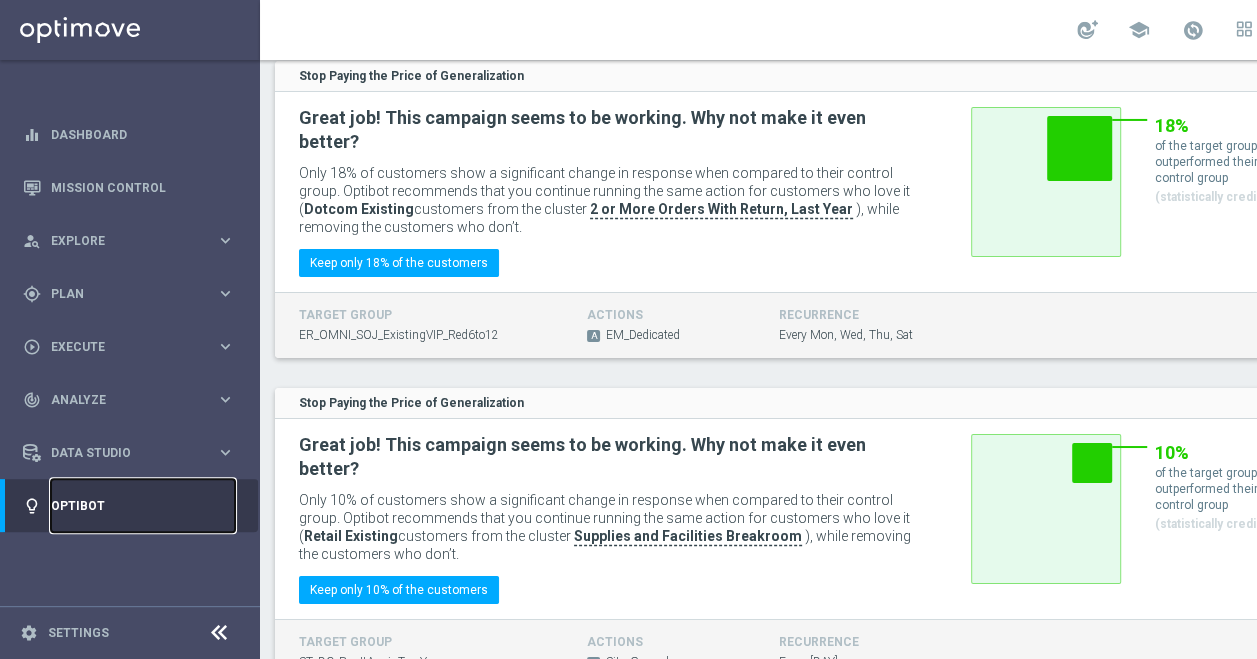 scroll, scrollTop: 3502, scrollLeft: 0, axis: vertical 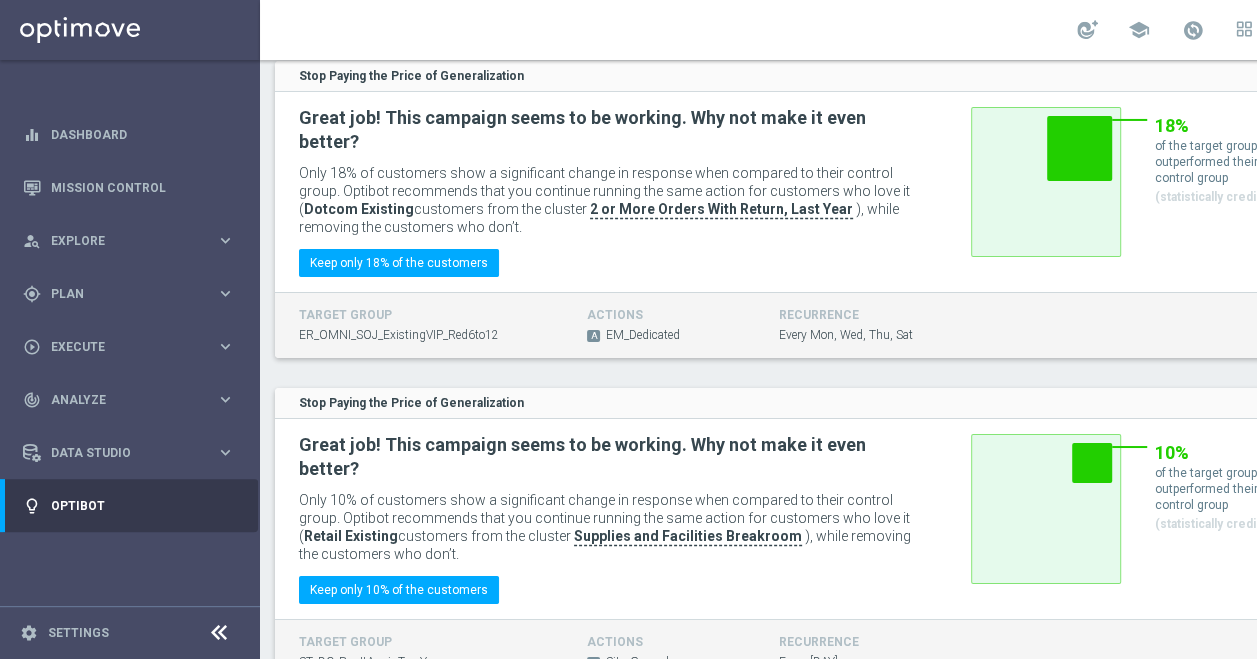 click on "Keep only 18% of the customers" 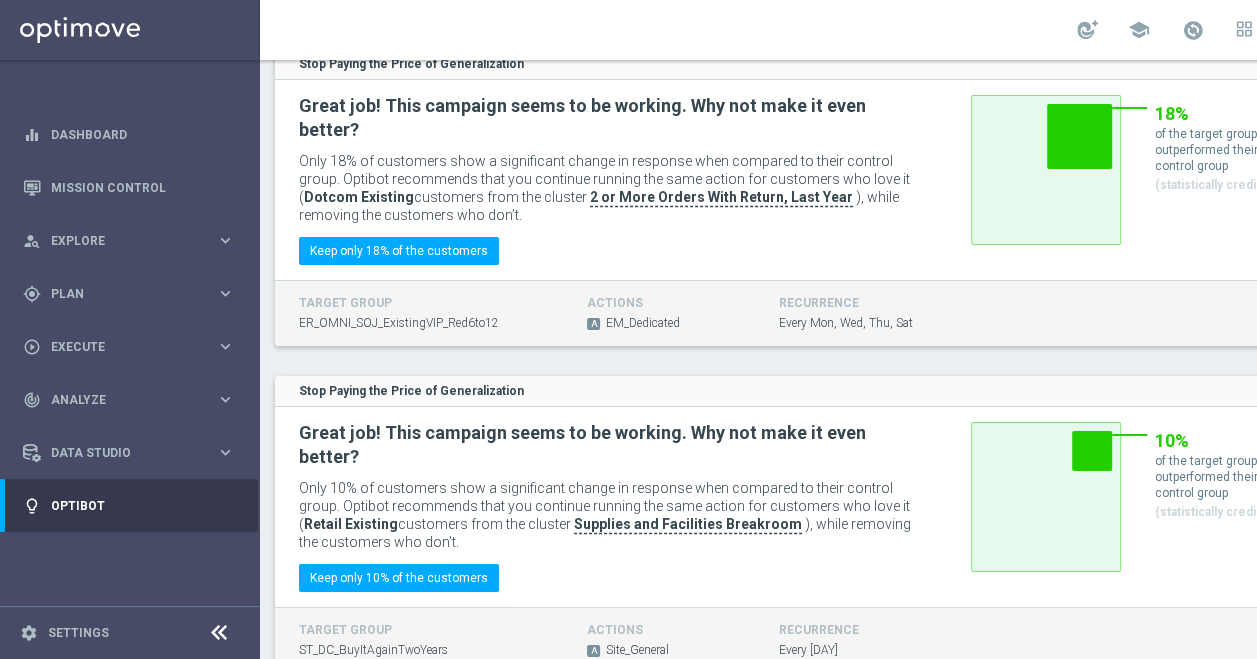 scroll, scrollTop: 3514, scrollLeft: 0, axis: vertical 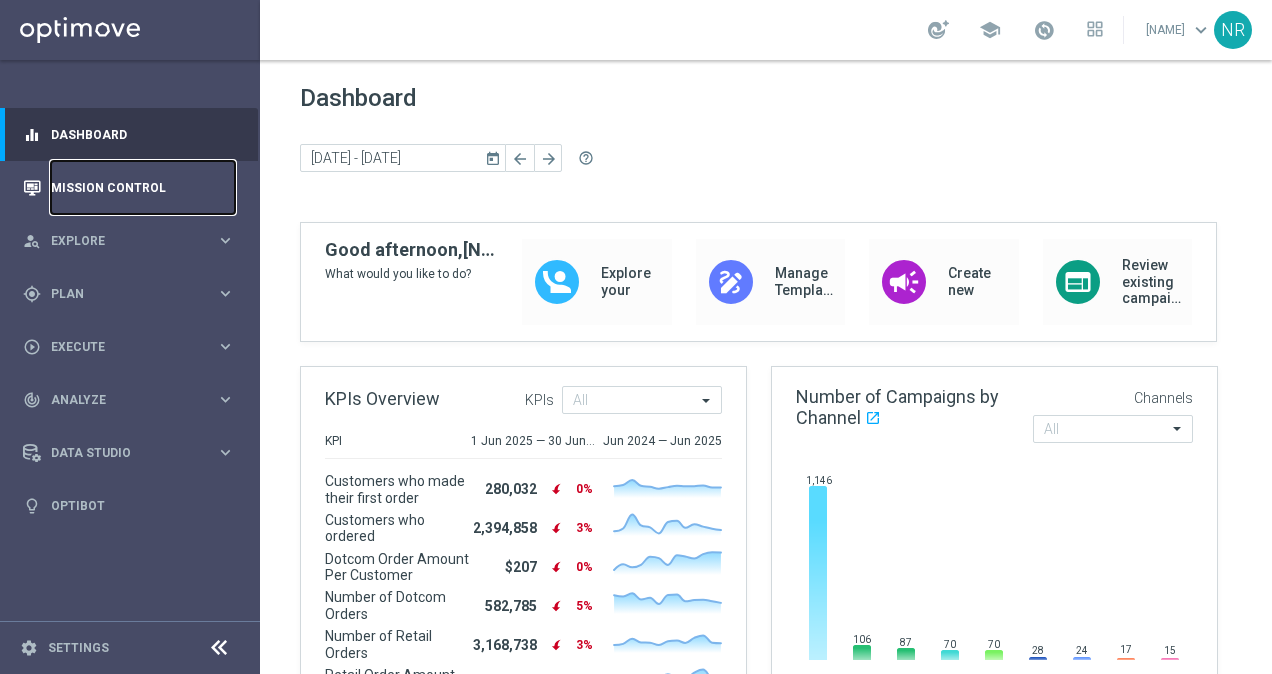 click on "Mission Control" at bounding box center [143, 187] 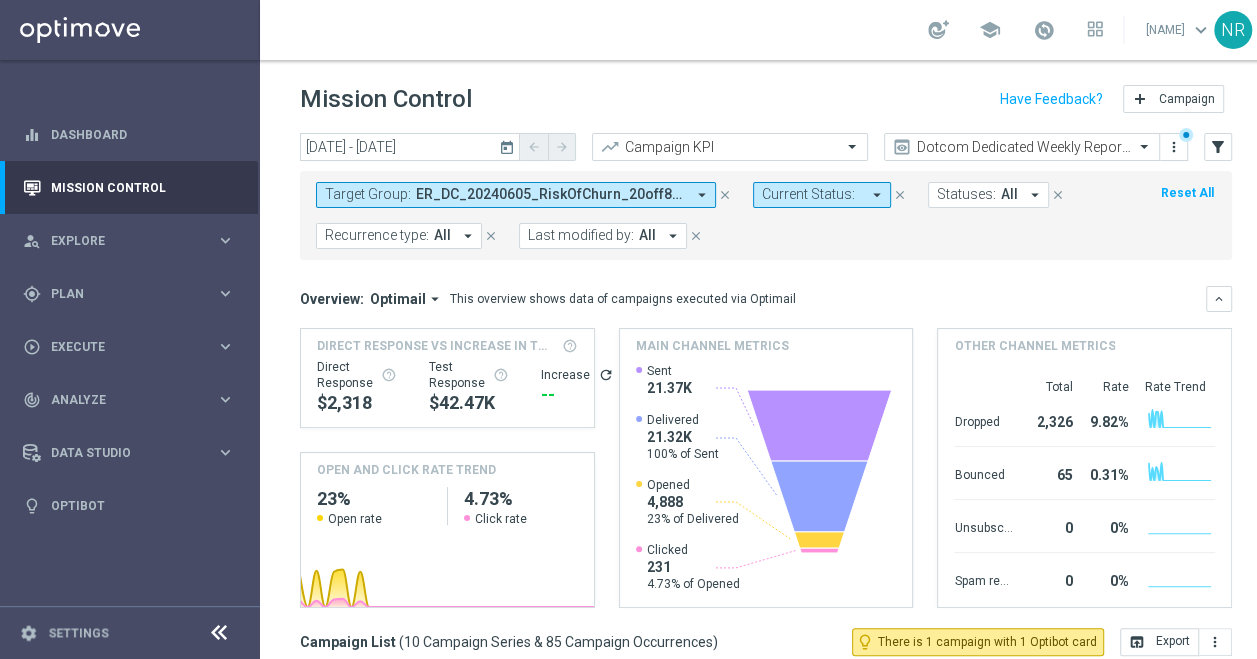 click on "ER_DC_20240605_RiskOfChurn_20off80_T1, ER_DC_20240605_RiskOfChurn_20off80_T2, ER_DC_20240605_RiskOfChurn_20off80_T3, ER_DC_20240926_HIGH_RiskOfChurn_T1, ER_DC_20240926_MedCritical_RiskOfChurn_T1, ER_DC_FY23_ MedToCritical_RiskOfChurn (1) Exit Criteria, ER_DC_FY23_ MedToCritical_RiskOfChurn Exit Criteria, ER_DC_FY23_ RiskOfChurn_Q4 (1) Exit Criteria, ER_DC_RiskOfChurn_ChurnFactor_T1, ER_DC_RiskOfChurn_ChurnFactor_T1_v2, ER_DC_RiskOfChurn_ChurnFactor_T2_v2, ER_DC_RiskOfChurn_T1, ER_DC_RiskOfChurn_T1_Auto, ER_DC_RiskOfChurn_T1_Manual, ER_DC_RiskOfChurn_T1_v2, ER_DC_RiskOfChurn_T2_Auto, ER_DC_RiskOfChurn_T2_Manual, ER_DC_RiskOfChurn_T2_v2, ER_OMNI_HIGH_RiskOfChurn_T1, ER_OMNI_HIGH_RiskOfChurn_T1_06022025, ER_OMNI_MedCritical_RiskOfChurn_T1, ER_OMNI_MedCritical_RiskOfChurn_T1_06022025, ER_OMNI_RiskOfChurn_20off80_T2, ER_OMNI_RiskOfChurn_20off80_T2_06022025, ER_OMNI_RiskOfChurn_20off80_T3, ER_OMNI_RiskOfChurn_20off80_T3_06022025, ER_OMNI_RiskOfChurn_20off80_T4, ER_OMNI_RiskOfChurn_20off80_T4_07.17.25" at bounding box center (550, 194) 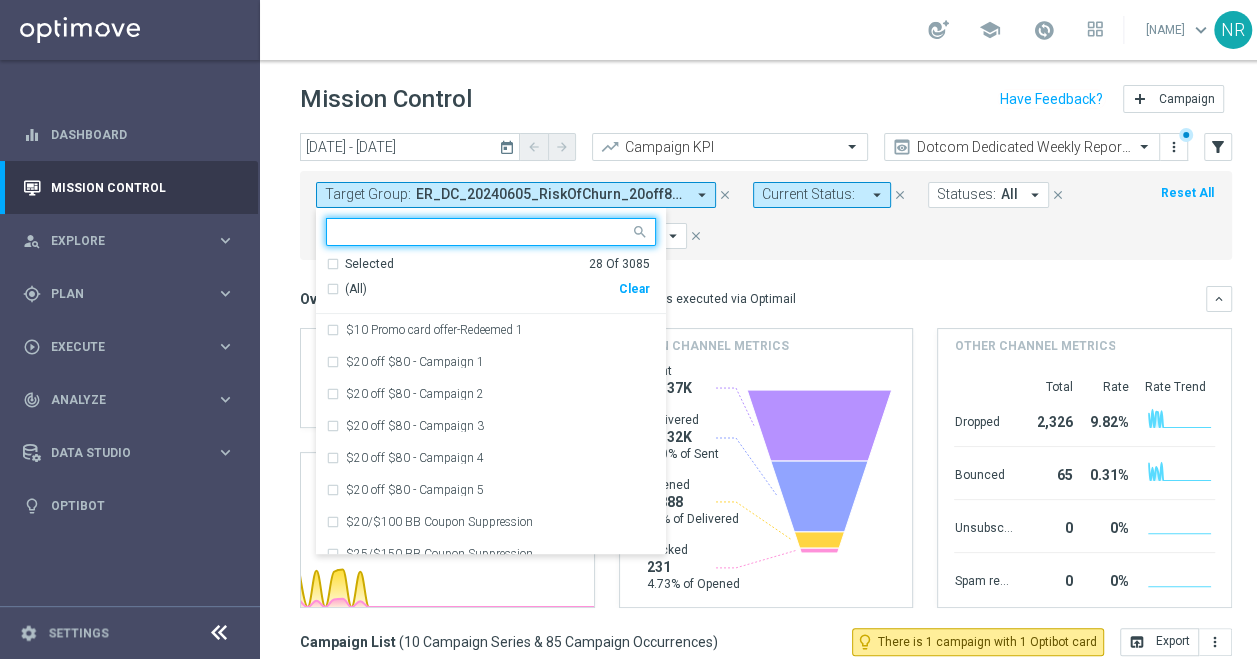 click on "Clear" at bounding box center (0, 0) 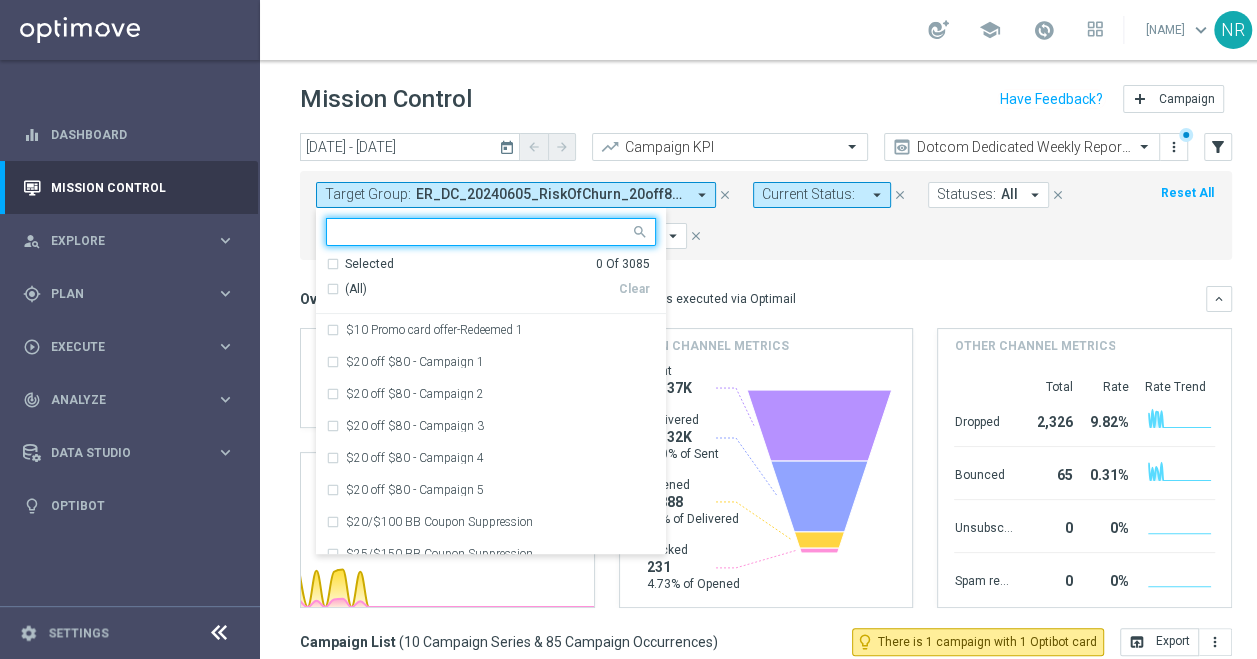 click at bounding box center (478, 231) 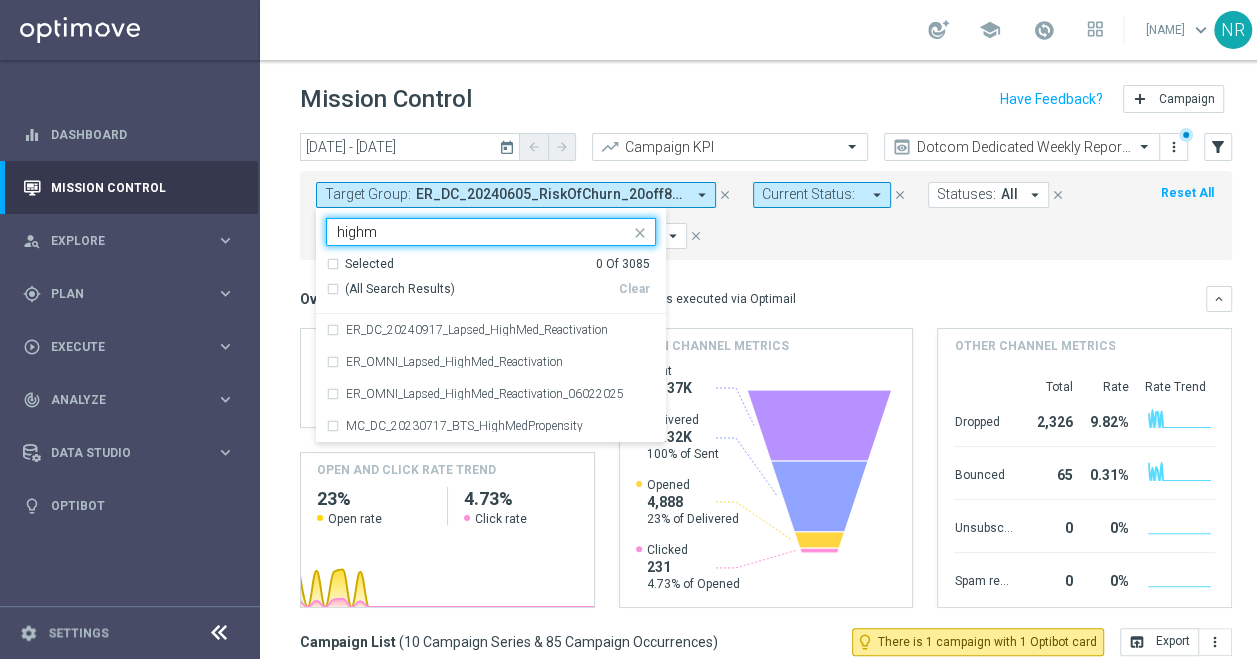 type on "highme" 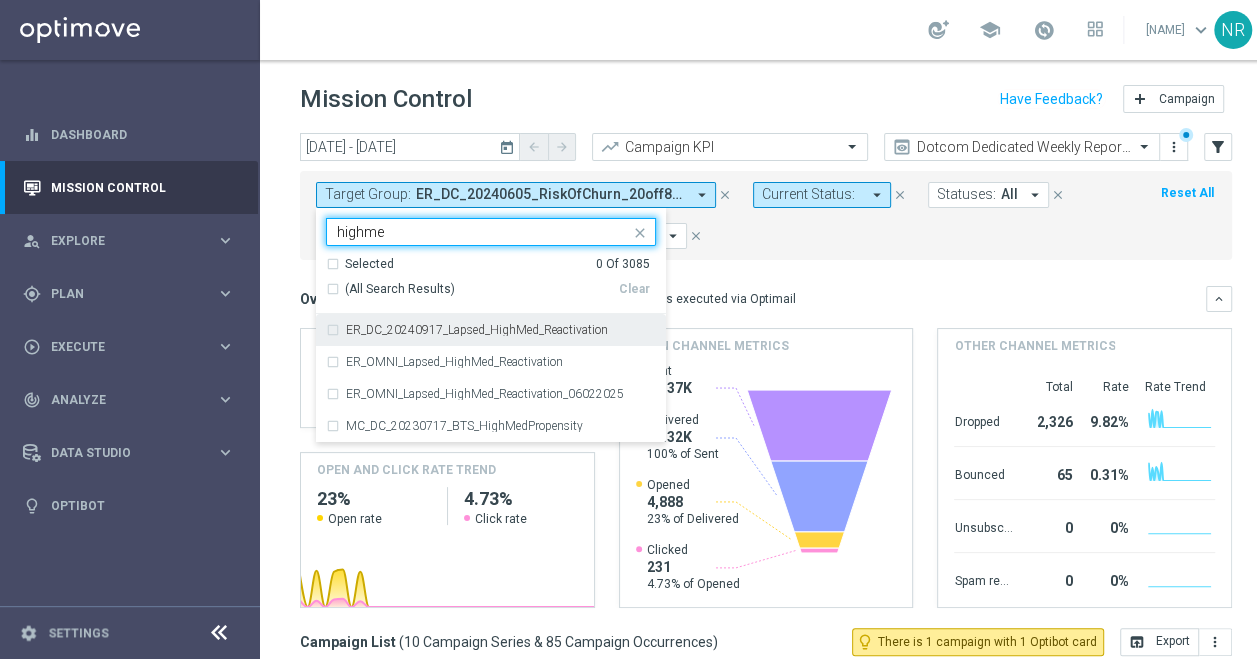 drag, startPoint x: 411, startPoint y: 231, endPoint x: 306, endPoint y: 226, distance: 105.11898 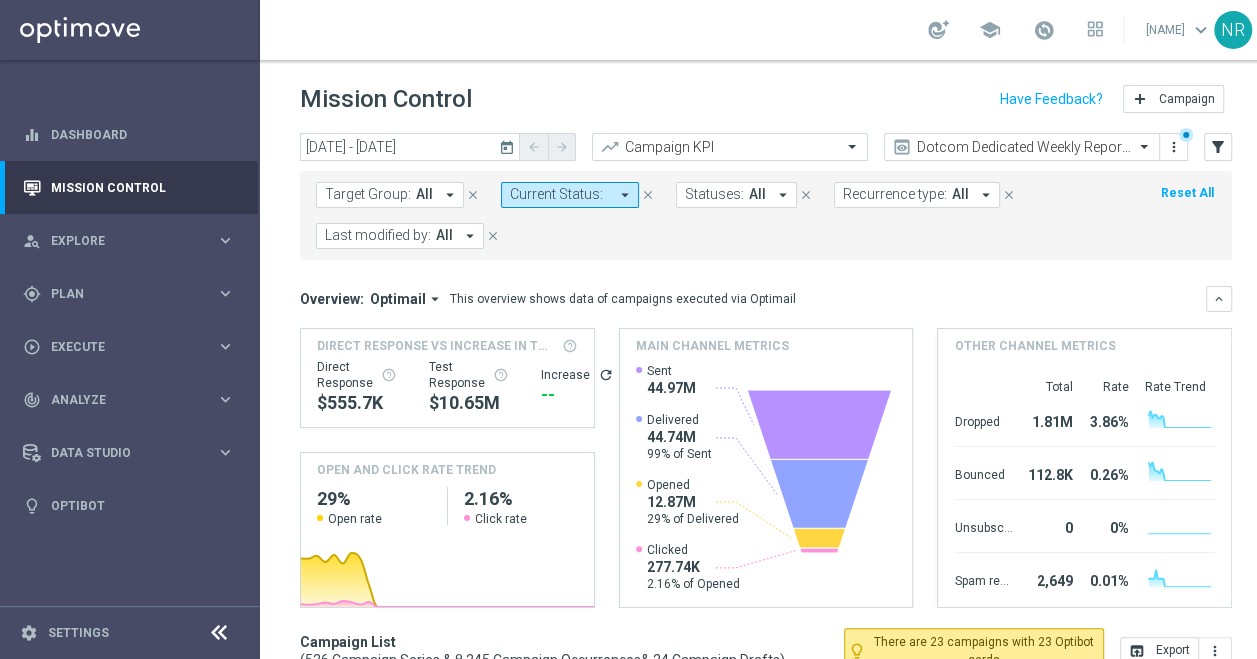 click on "Target Group:" at bounding box center (368, 194) 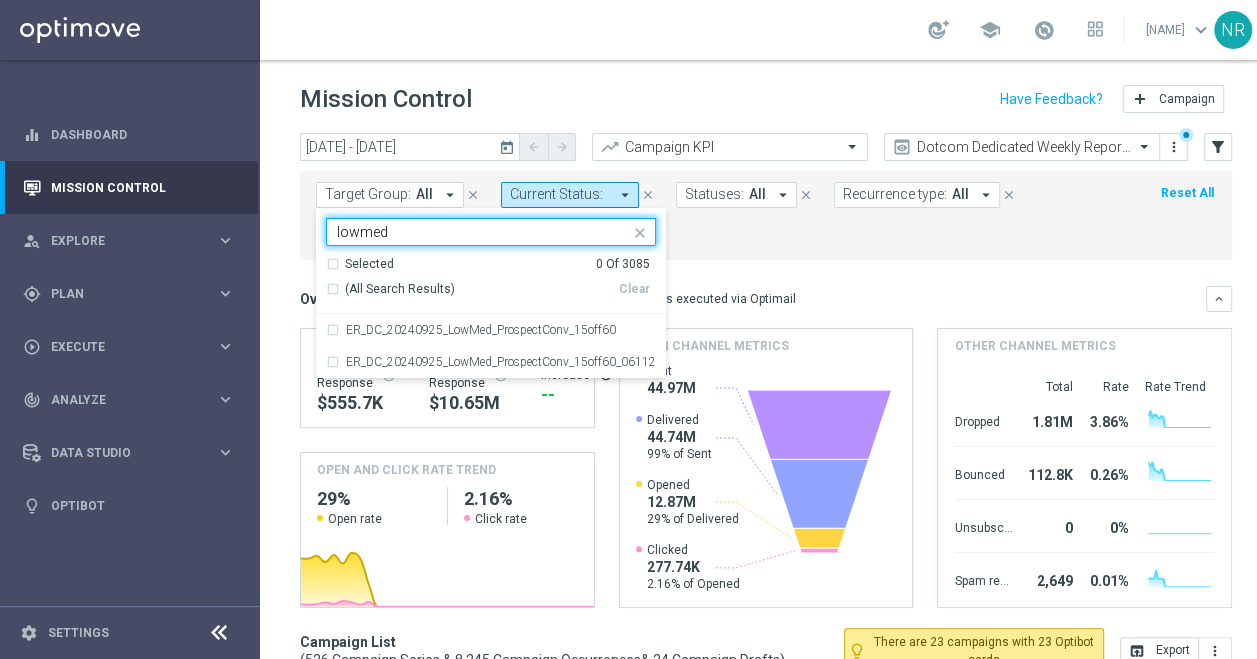type on "lowmed" 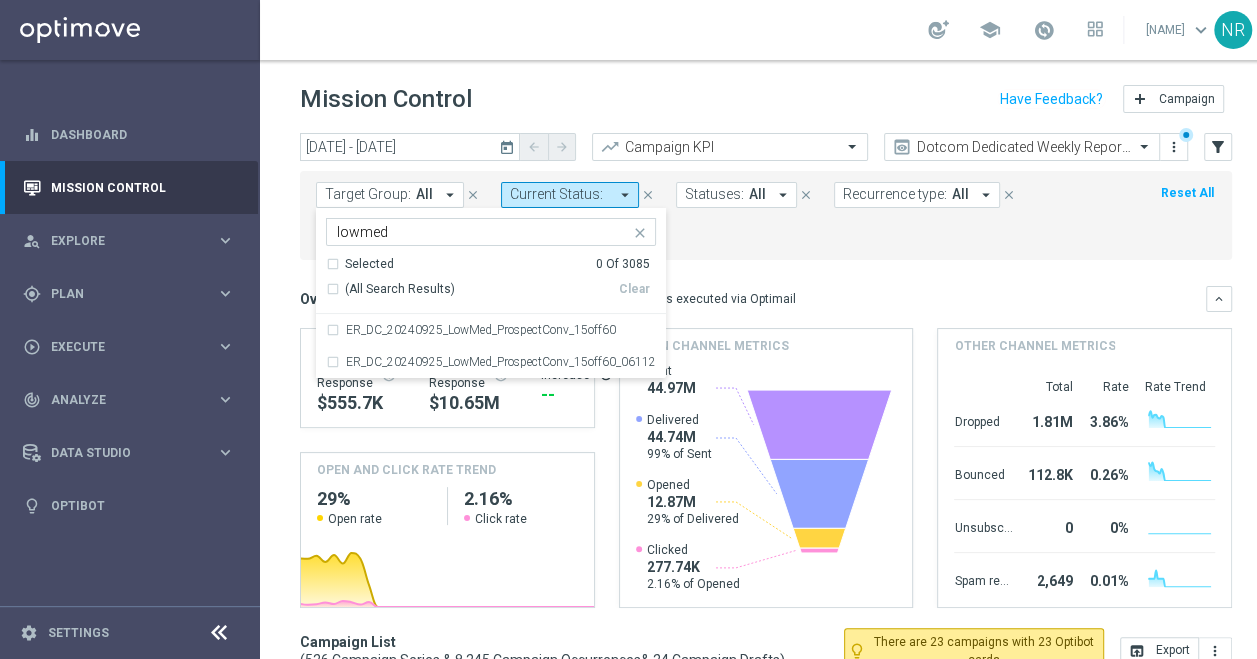 click on "Overview:
Optimail
arrow_drop_down
This overview shows data of campaigns executed via Optimail
keyboard_arrow_down
Direct Response VS Increase In Total Mid Shipment Dotcom Transaction Amount
Direct Response
$[AMOUNT]
Test Response
refresh" 